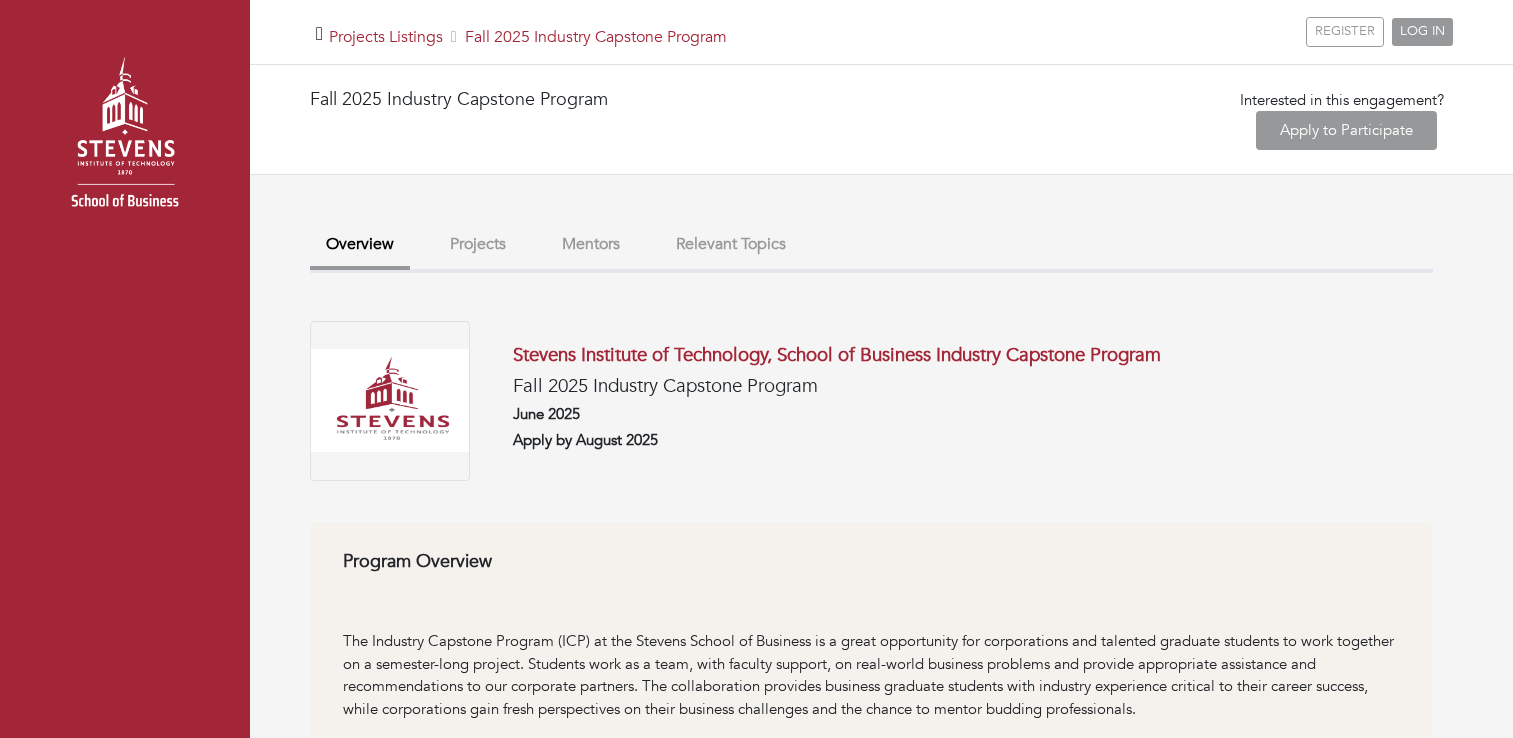 scroll, scrollTop: 0, scrollLeft: 0, axis: both 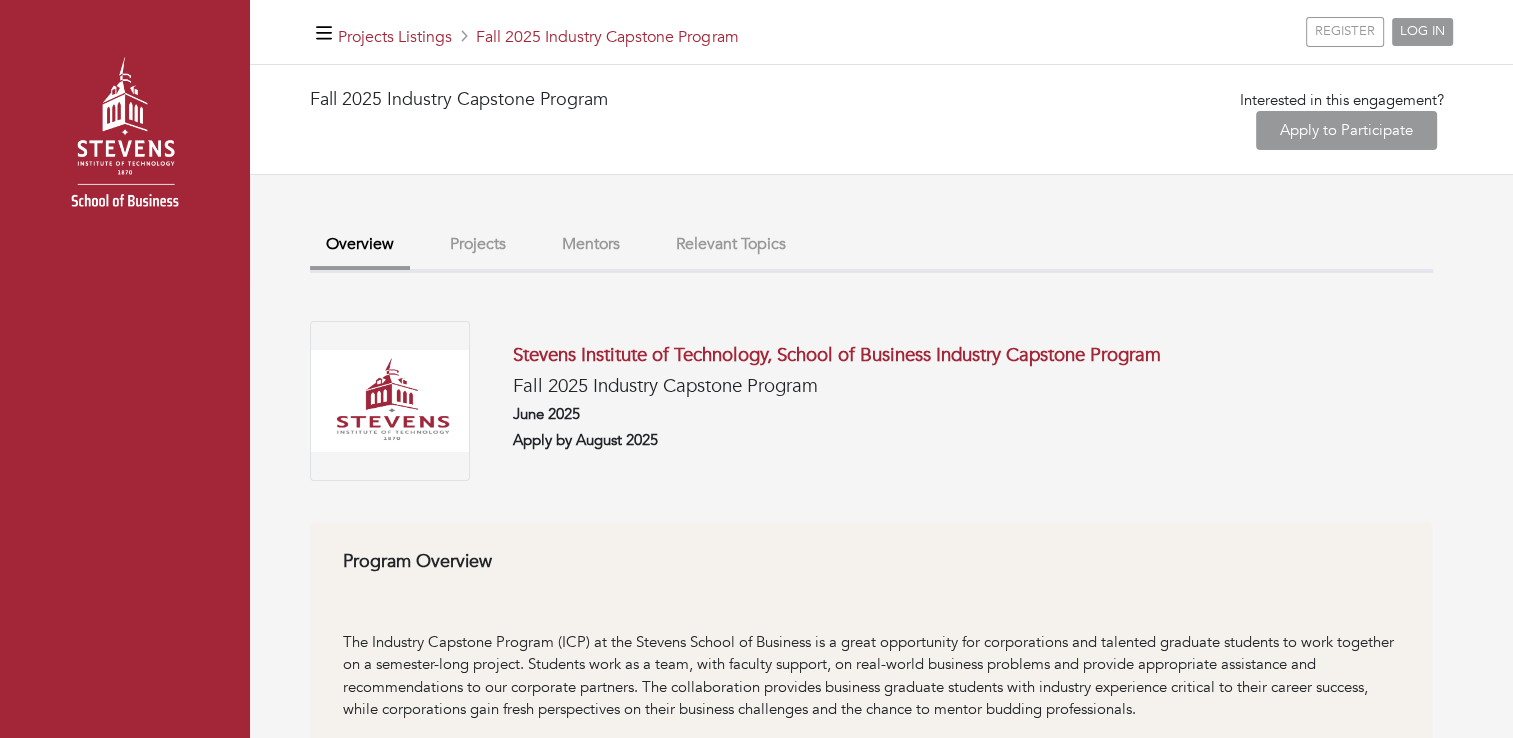 click on "Projects" at bounding box center [478, 244] 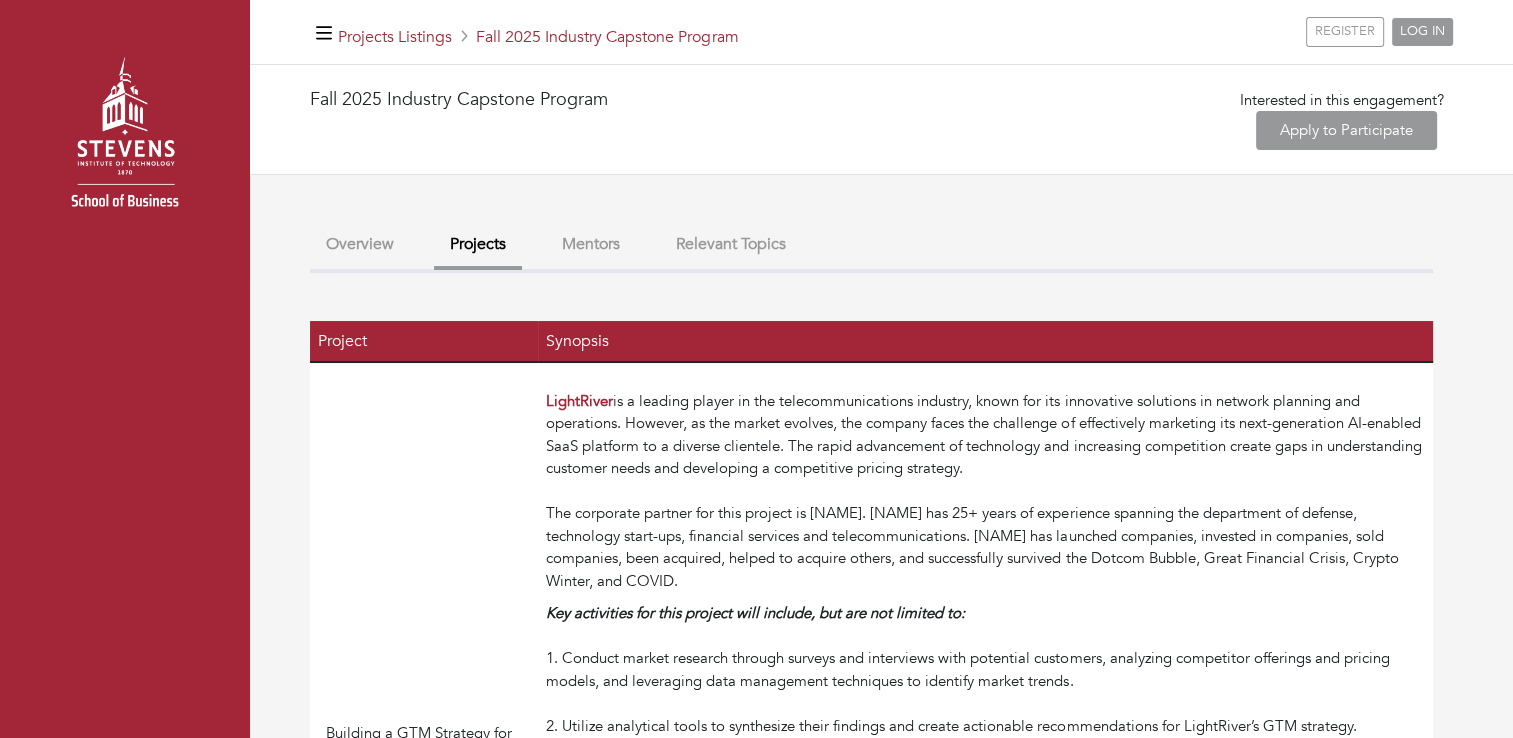 click on "Mentors" at bounding box center (591, 244) 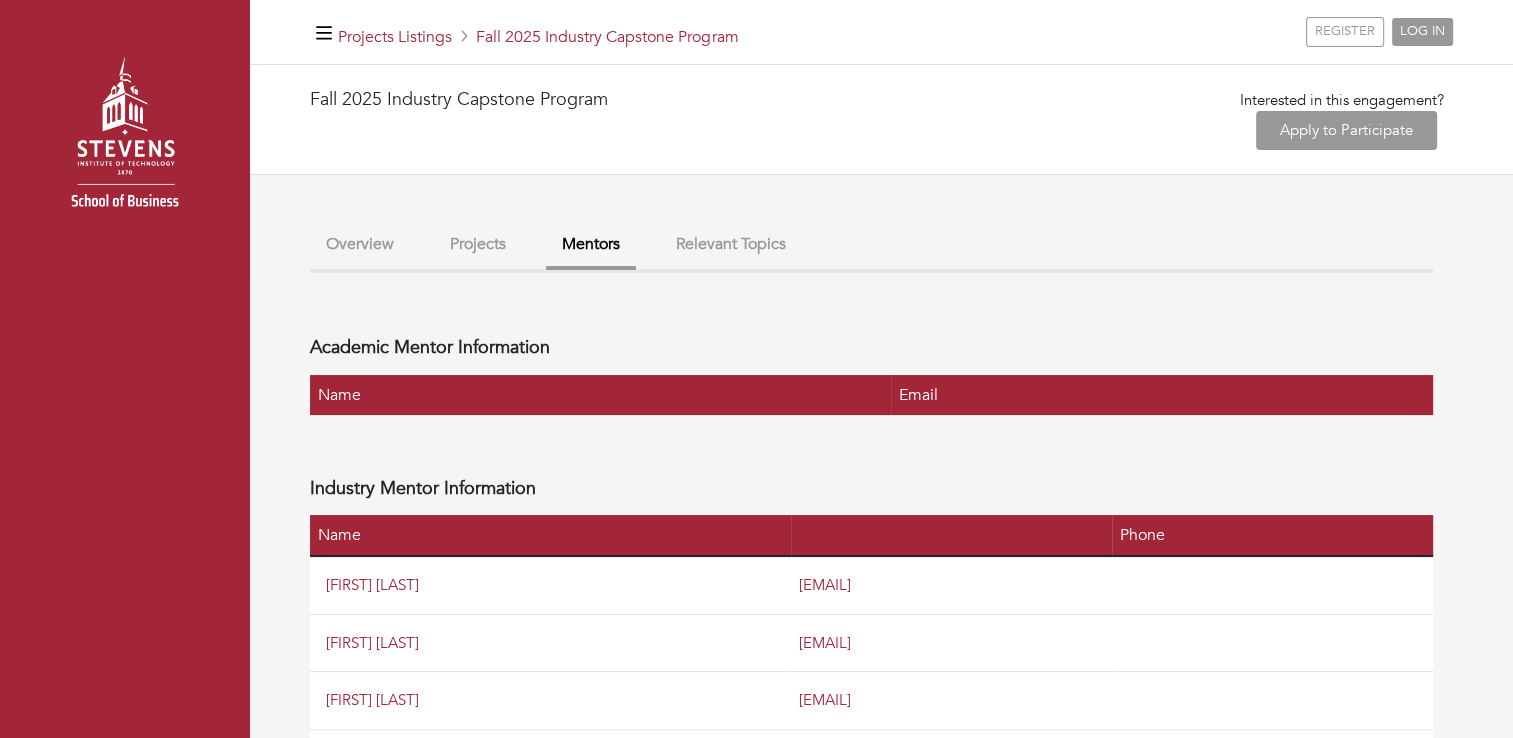 scroll, scrollTop: 152, scrollLeft: 0, axis: vertical 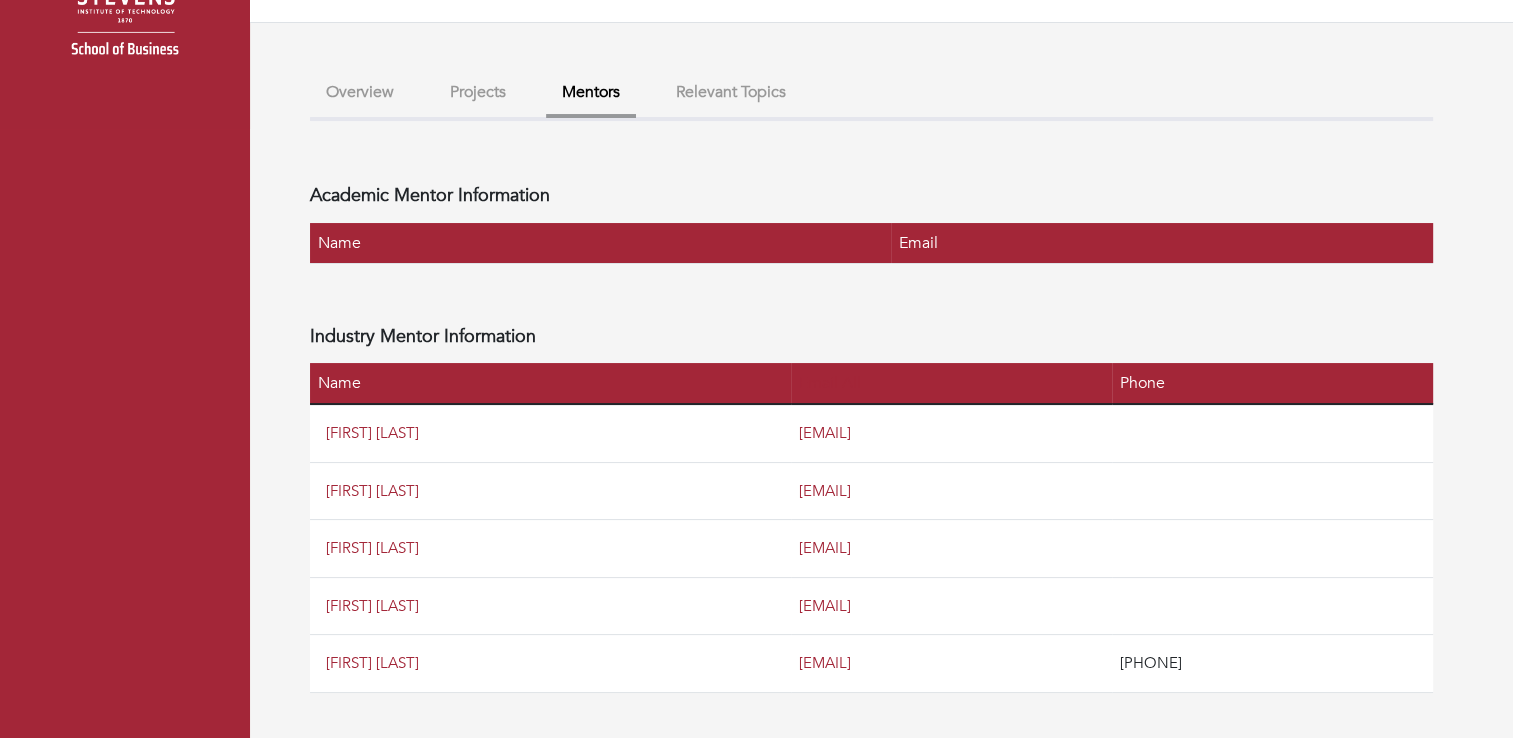 click on "Projects" at bounding box center (478, 92) 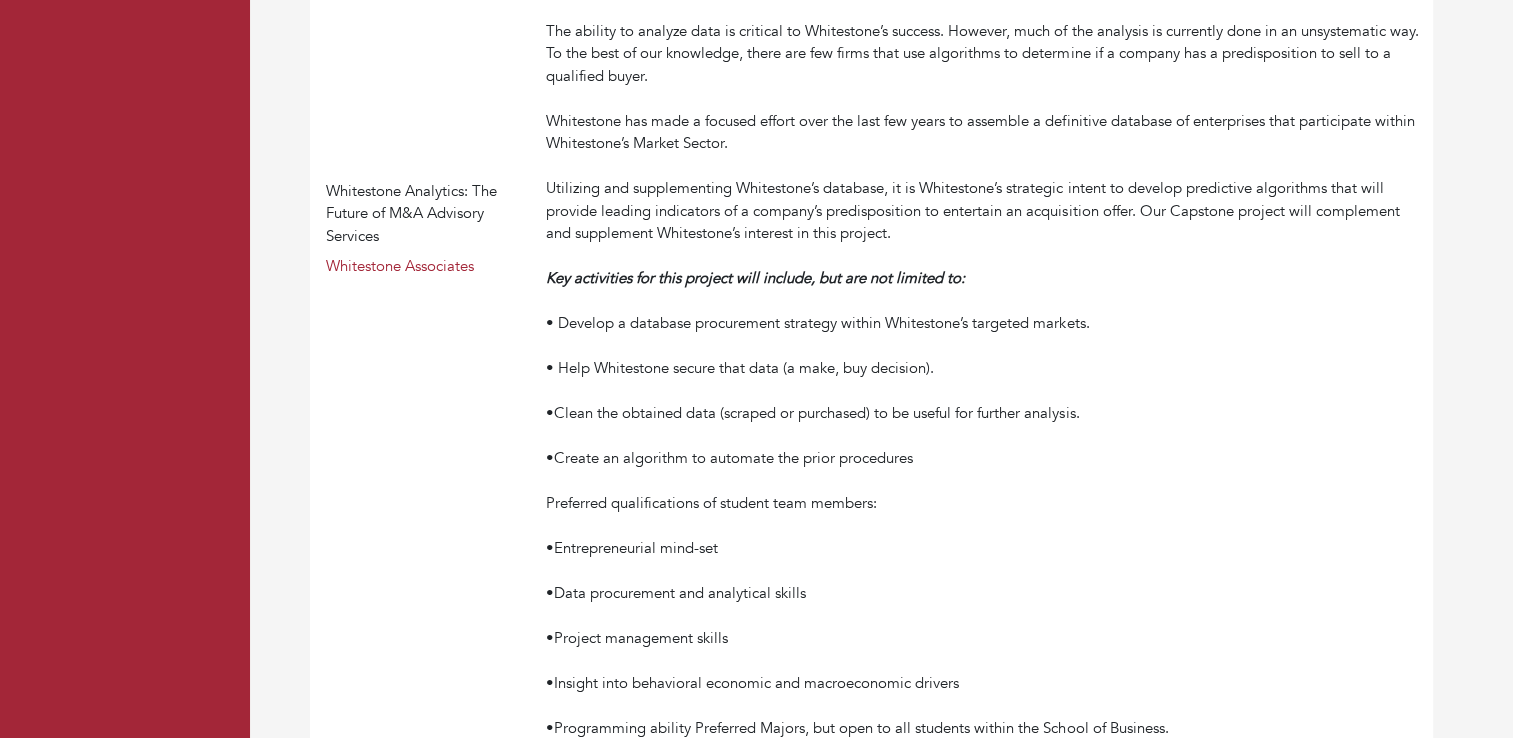 scroll, scrollTop: 4611, scrollLeft: 0, axis: vertical 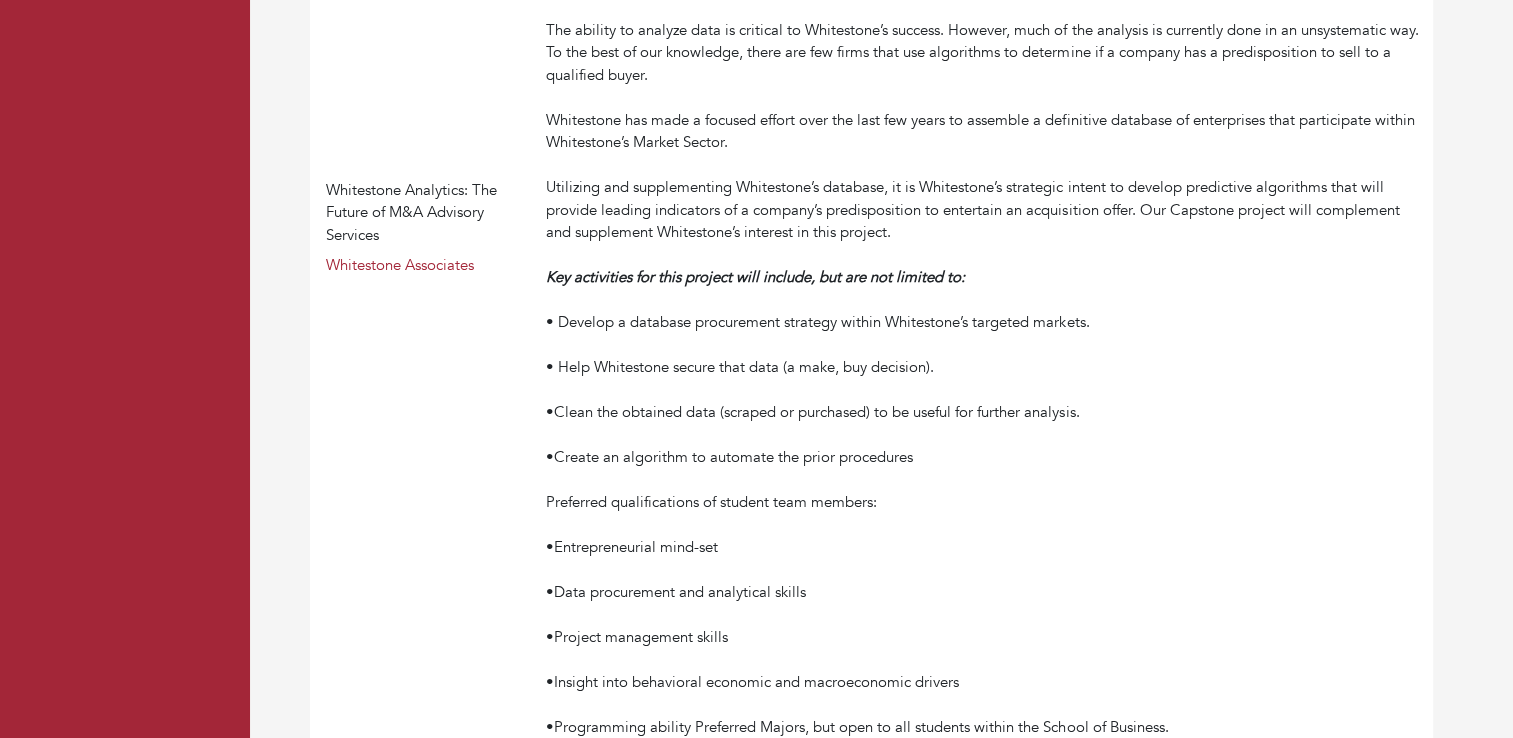 click on "Whitestone Analytics: The Future of M&A Advisory Services
Whitestone Associates" at bounding box center [424, 228] 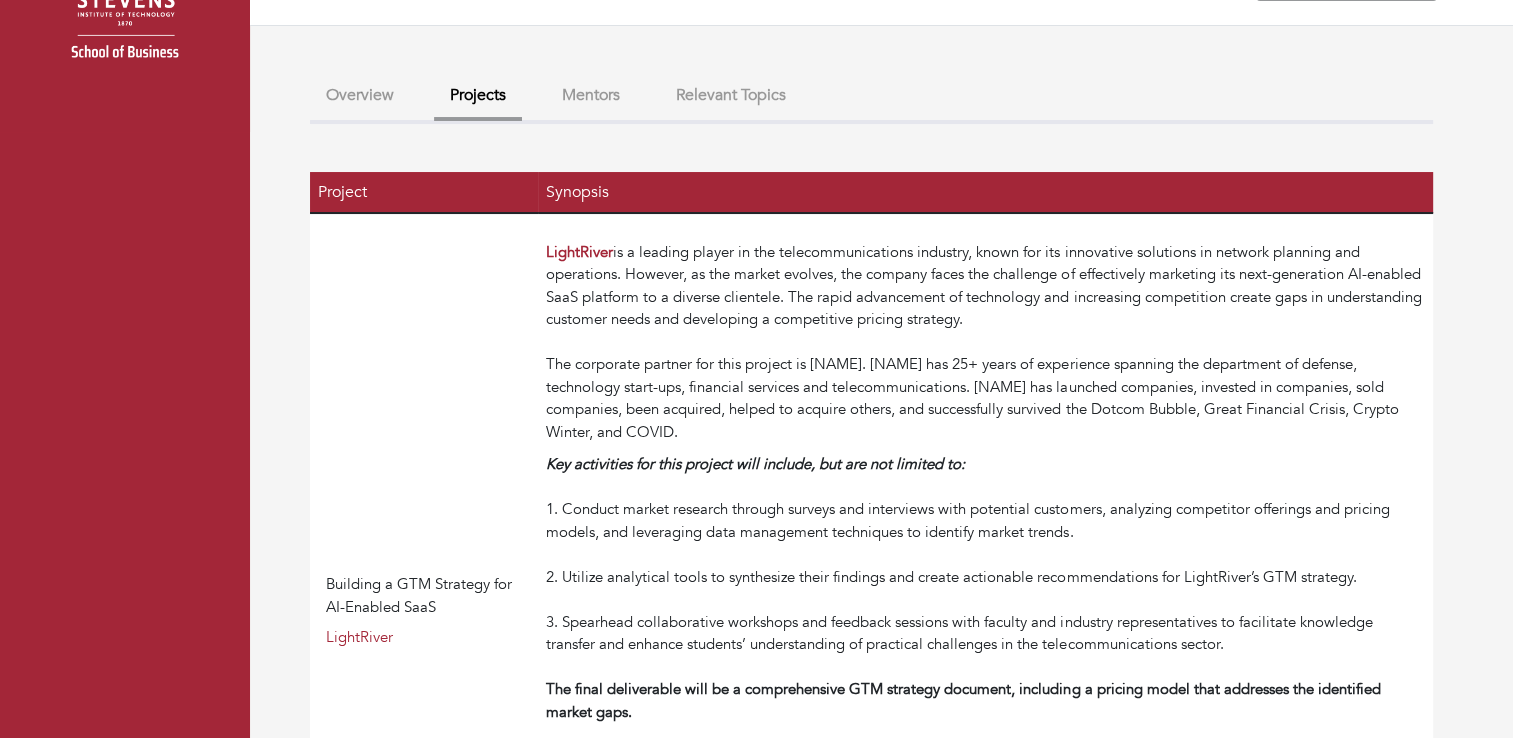 scroll, scrollTop: 150, scrollLeft: 0, axis: vertical 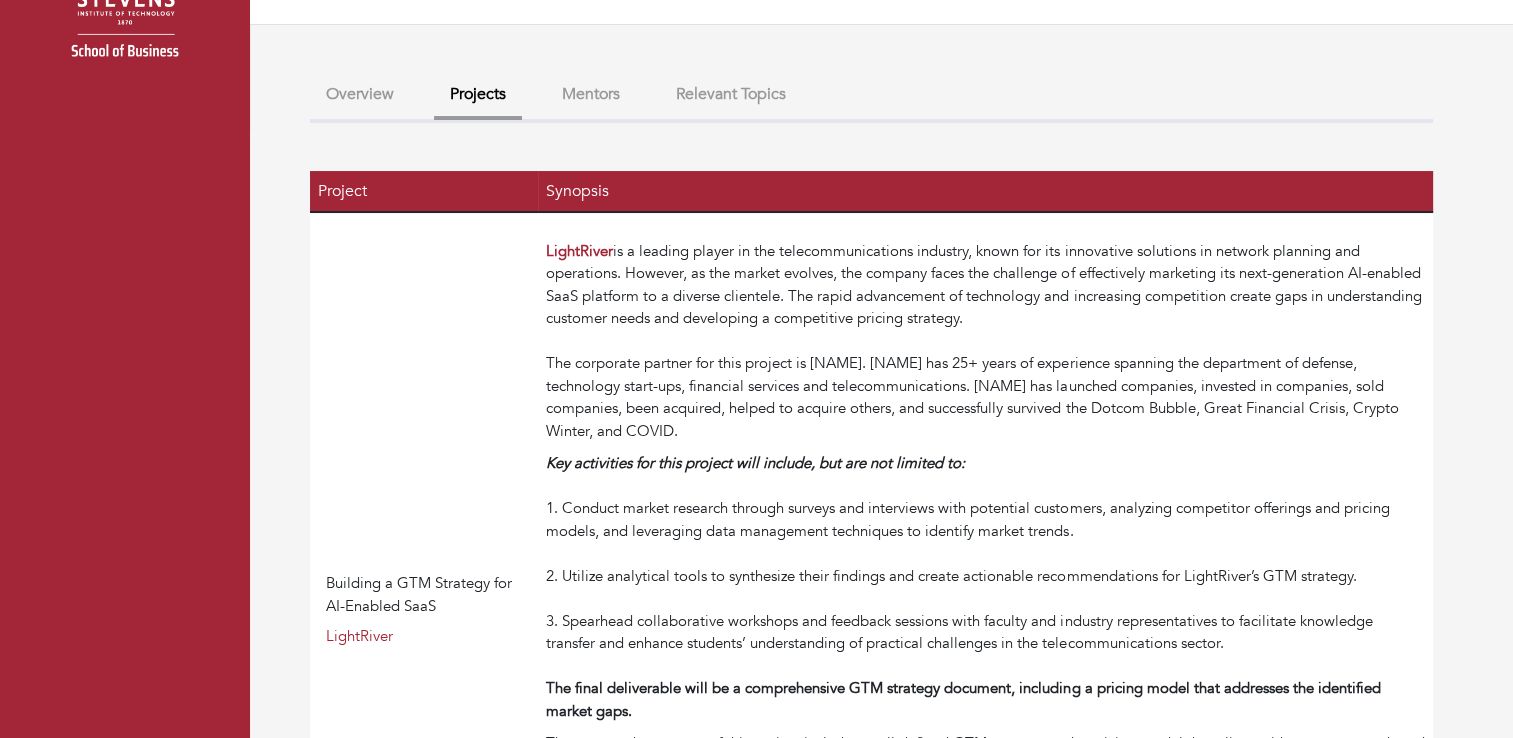 drag, startPoint x: 523, startPoint y: 238, endPoint x: 643, endPoint y: 624, distance: 404.22272 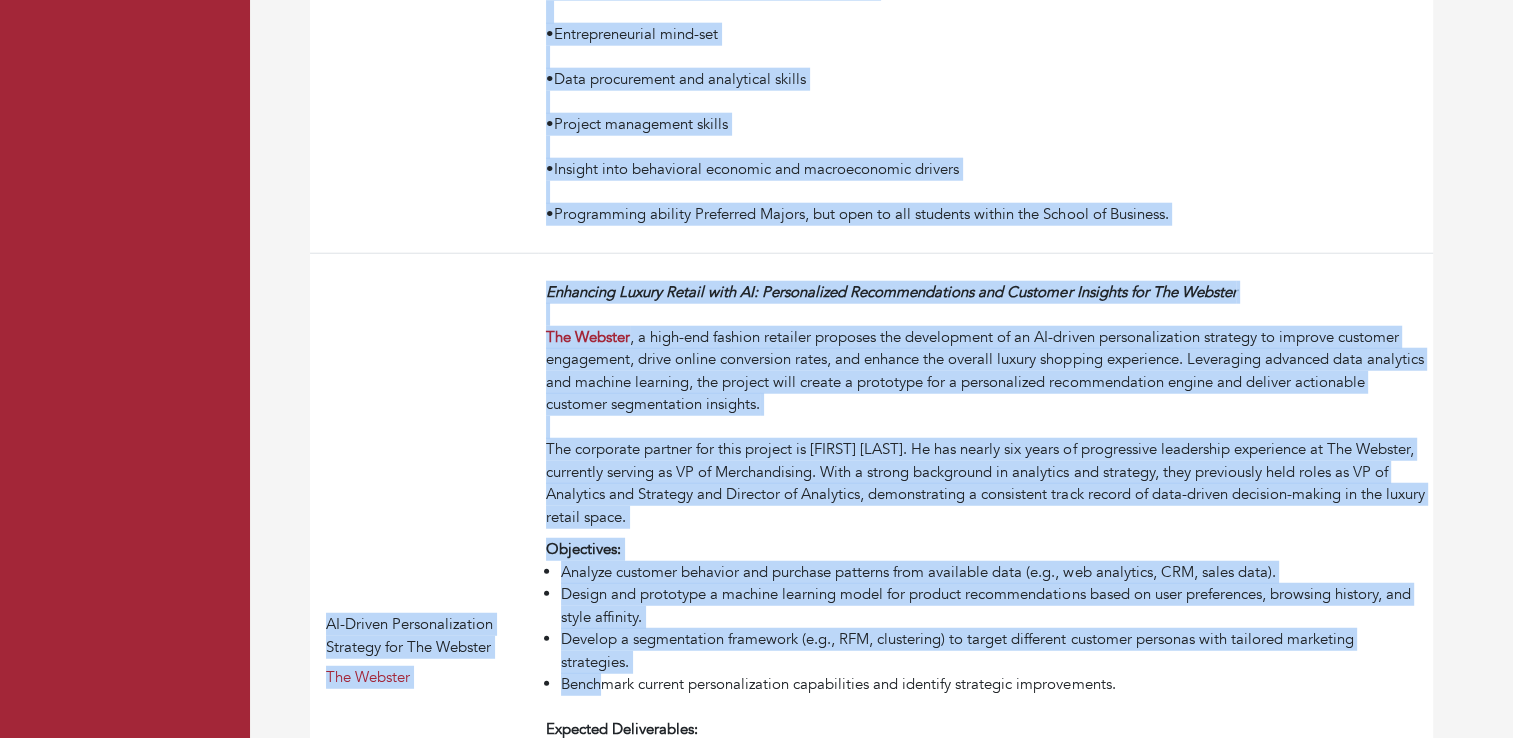 scroll, scrollTop: 5523, scrollLeft: 0, axis: vertical 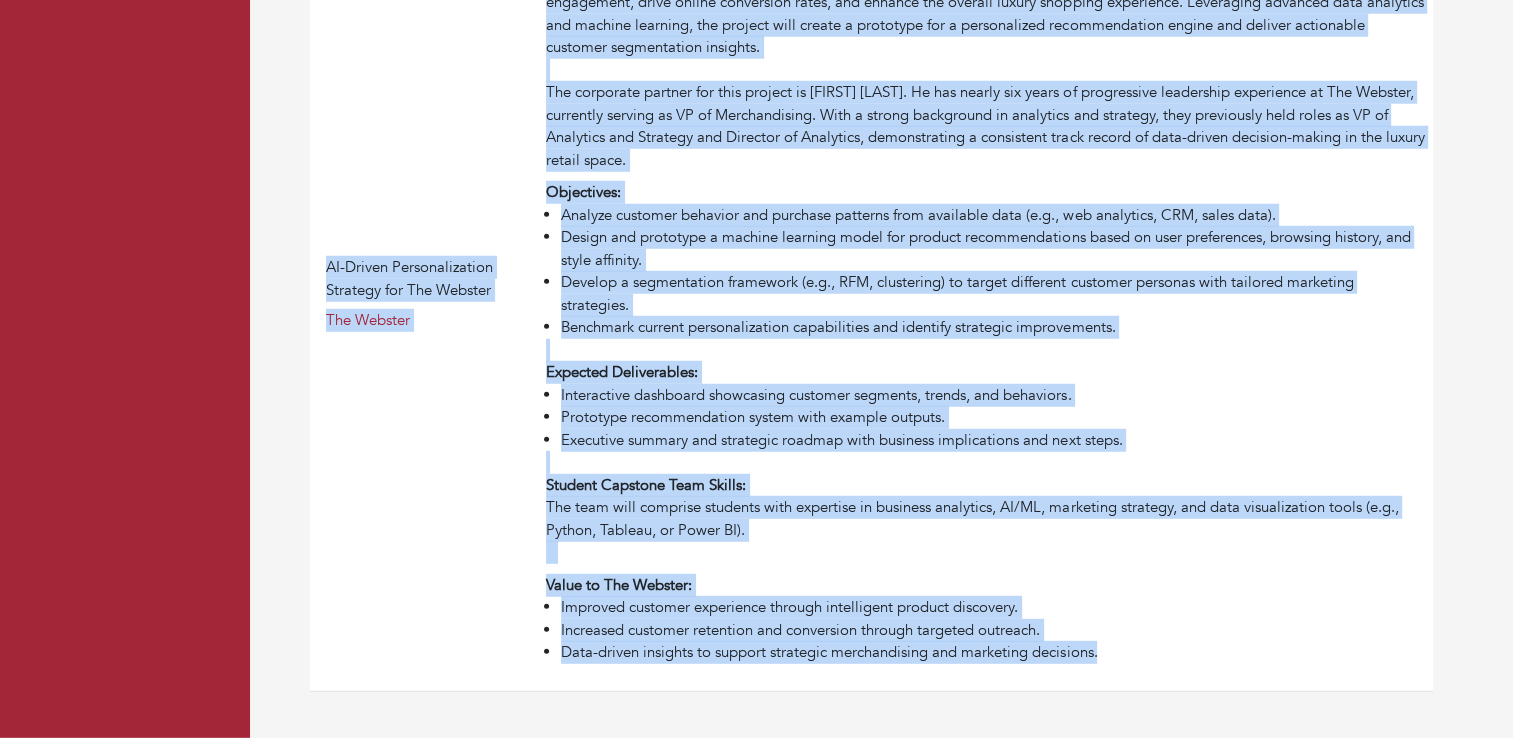 drag, startPoint x: 308, startPoint y: 575, endPoint x: 1124, endPoint y: 661, distance: 820.51935 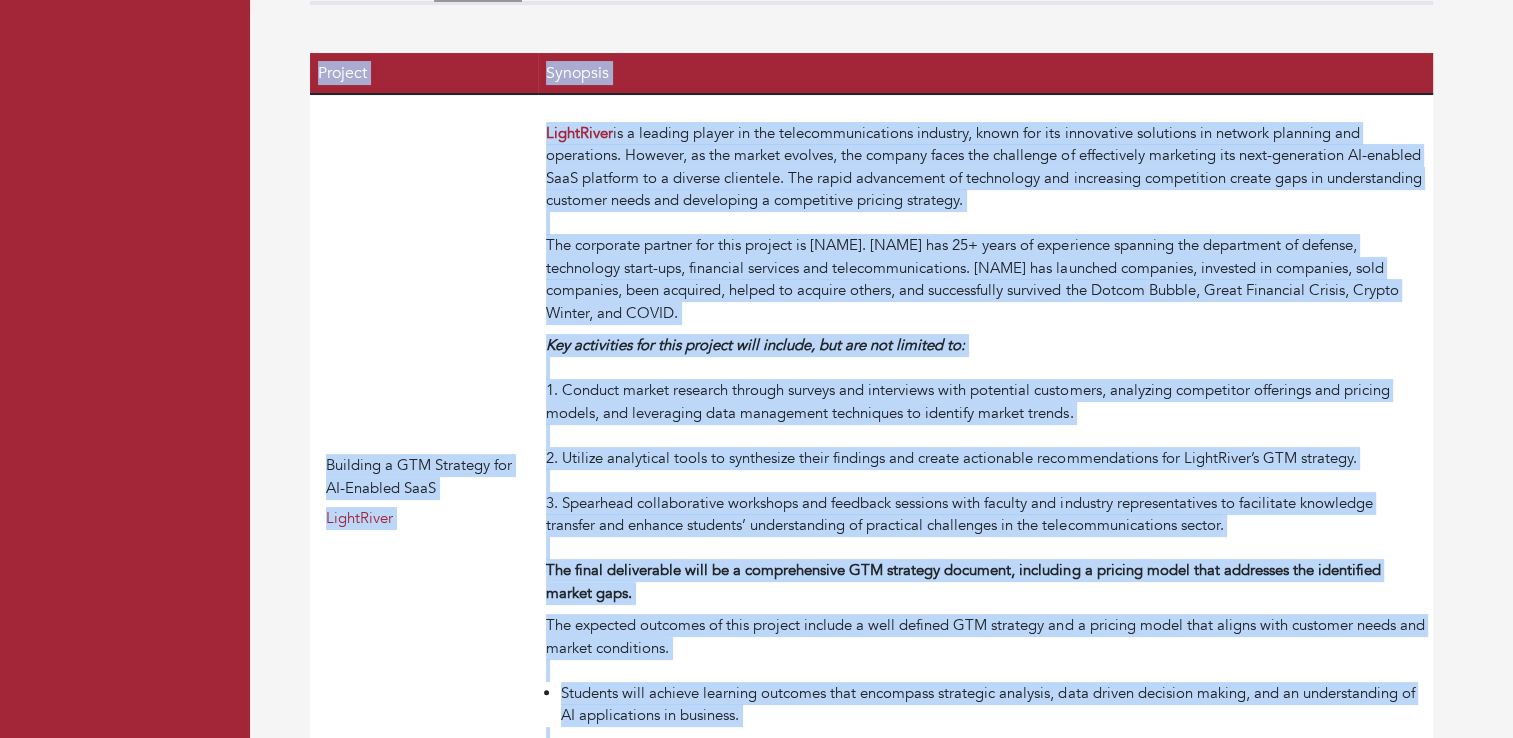 scroll, scrollTop: 0, scrollLeft: 0, axis: both 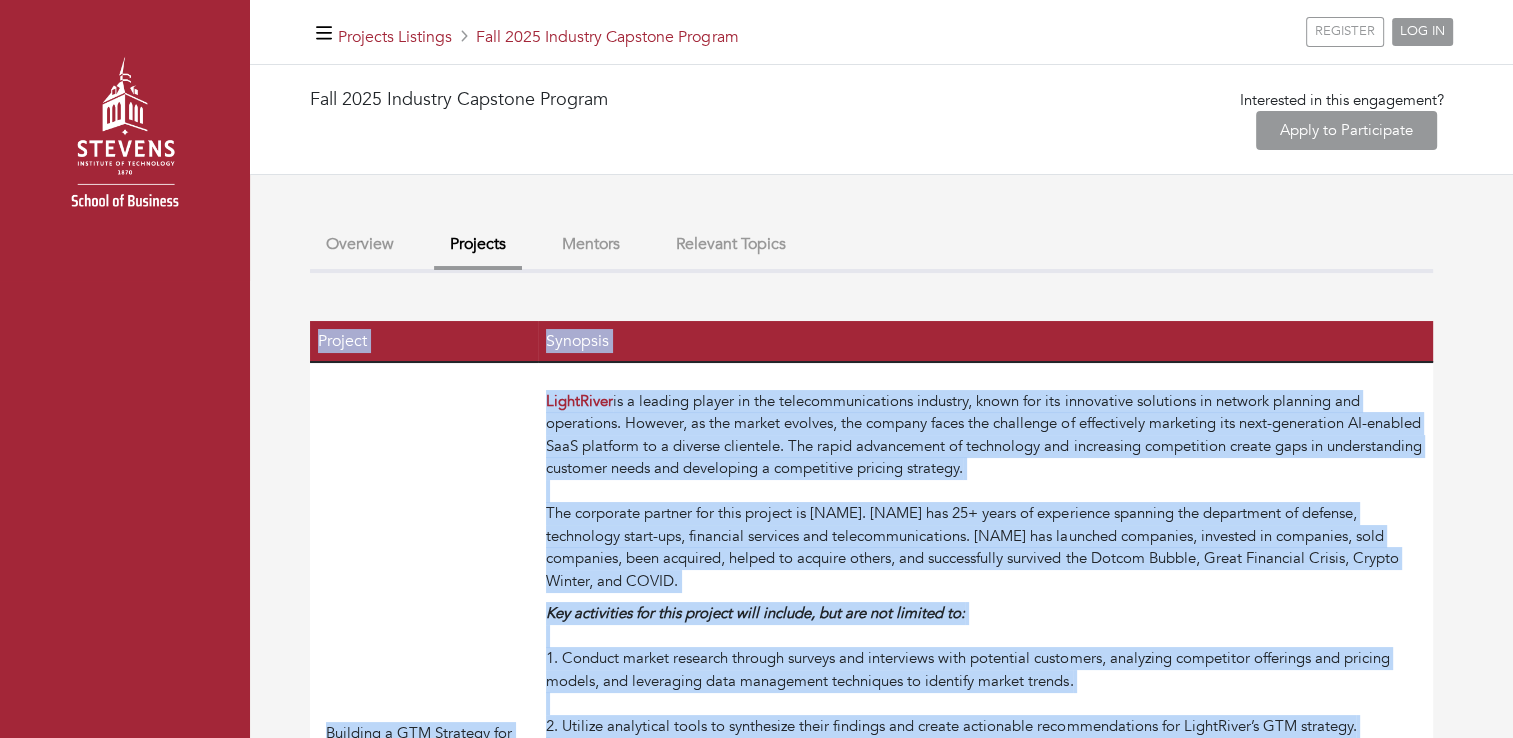 click on "Key activities for this project will include, but are not limited to:  1. Conduct market research through surveys and interviews with potential customers, analyzing competitor offerings and pricing models, and leveraging data management techniques to identify market trends. 2. Utilize analytical tools to synthesize their findings and create actionable recommendations for LightRiver’s GTM strategy. 3. Spearhead collaborative workshops and feedback sessions with faculty and industry representatives to facilitate knowledge transfer and enhance students’ understanding of practical challenges in the telecommunications sector.  The final deliverable will be a comprehensive GTM strategy document, including a pricing model that addresses the identified market gaps." at bounding box center (985, 737) 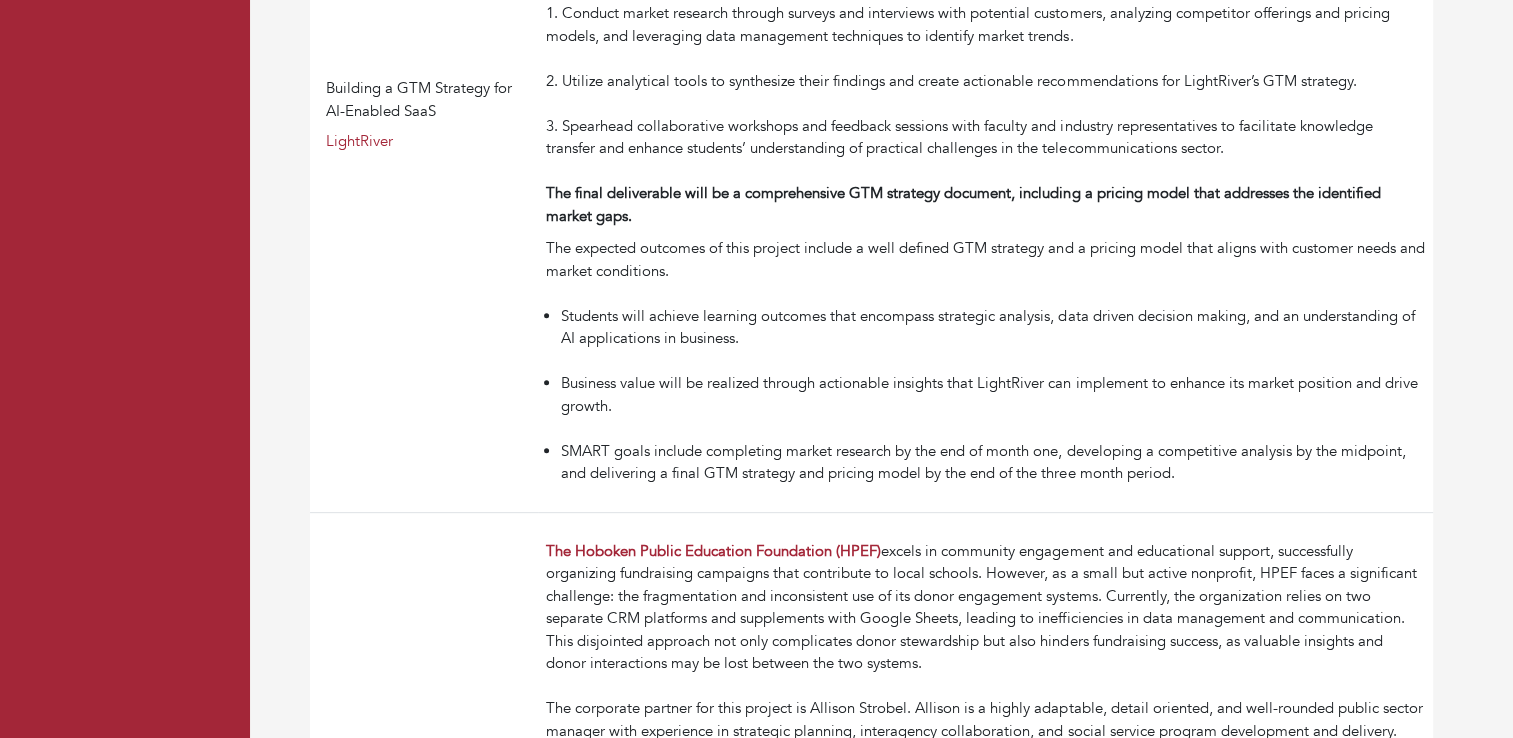 scroll, scrollTop: 644, scrollLeft: 0, axis: vertical 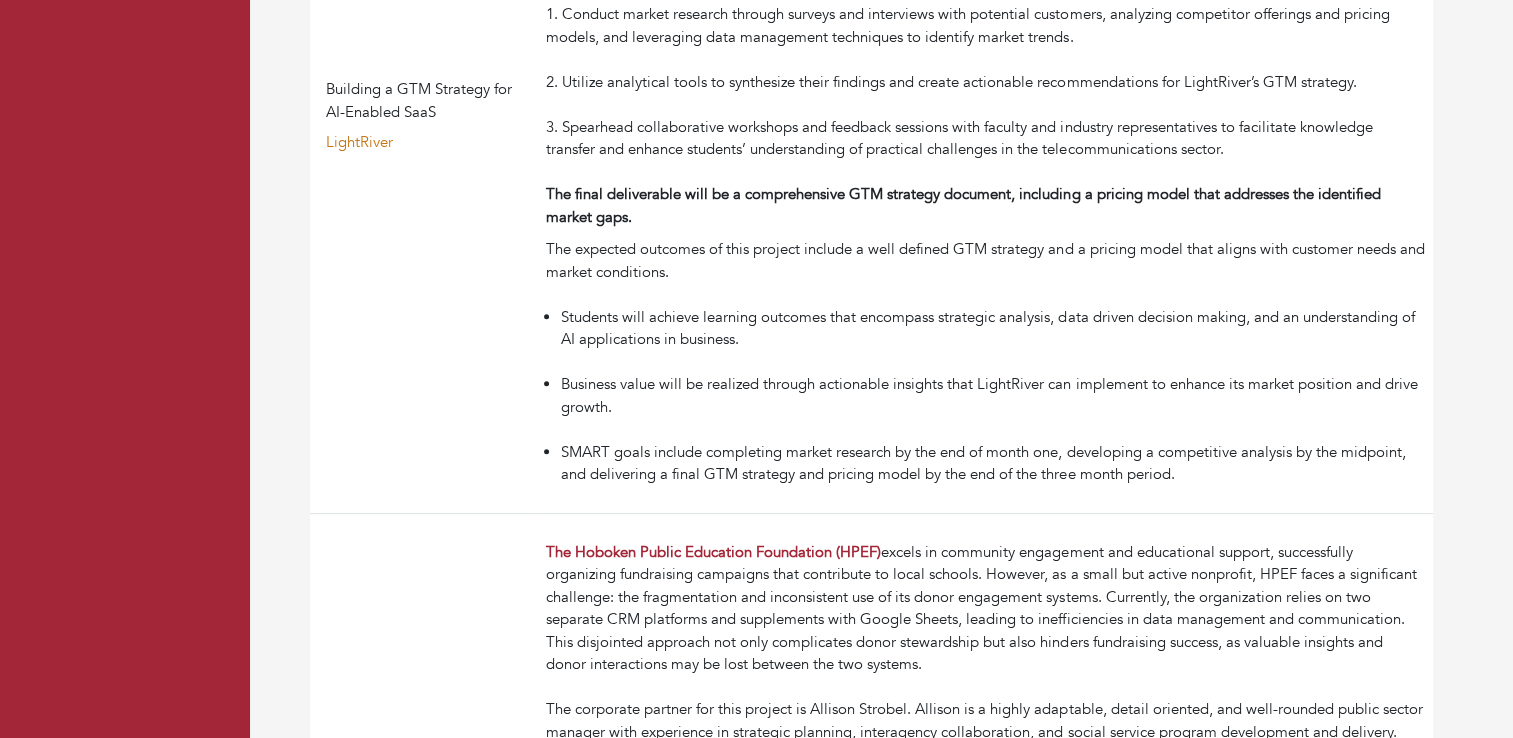 click on "LightRiver" at bounding box center (359, 142) 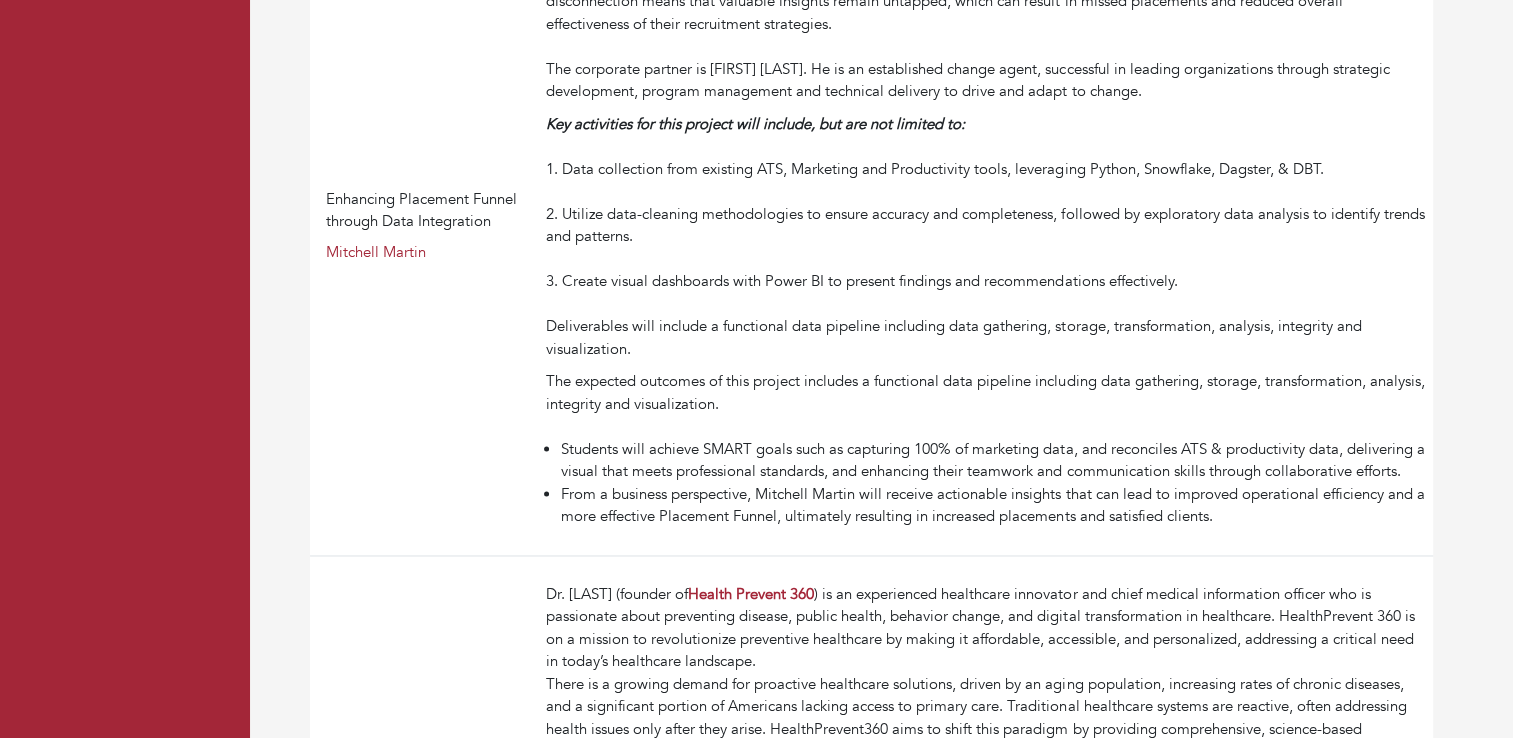 scroll, scrollTop: 3107, scrollLeft: 0, axis: vertical 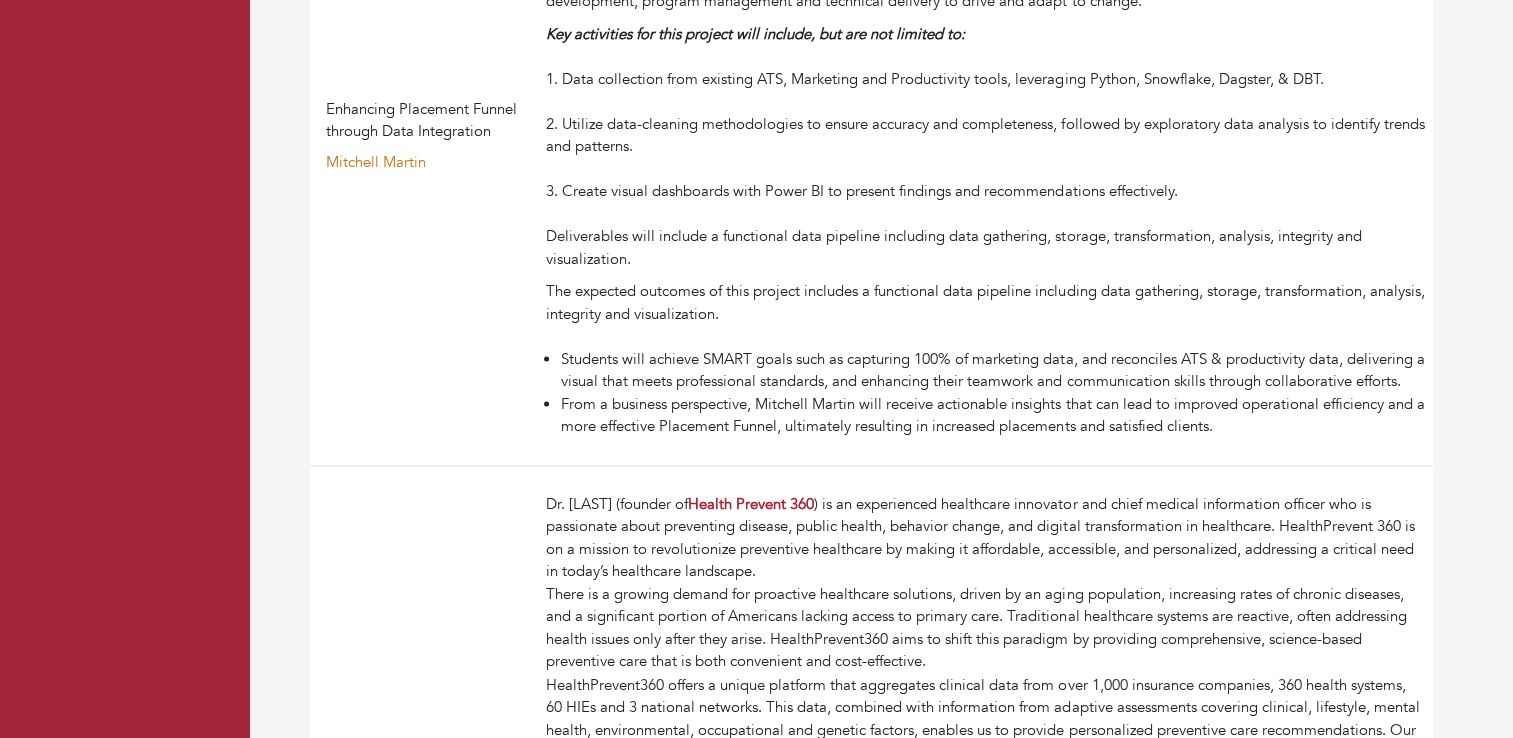 click on "Mitchell Martin" at bounding box center [376, 162] 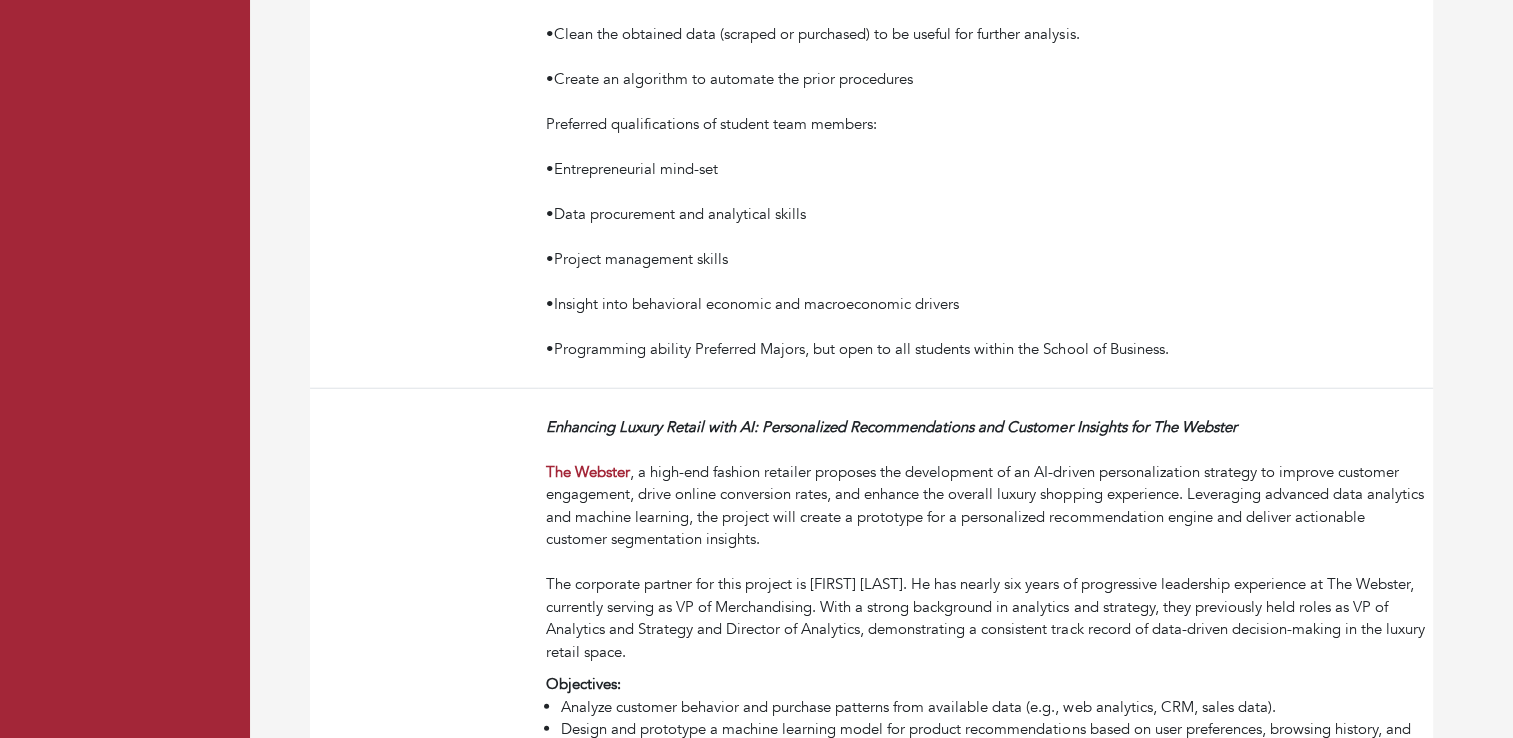 scroll, scrollTop: 5523, scrollLeft: 0, axis: vertical 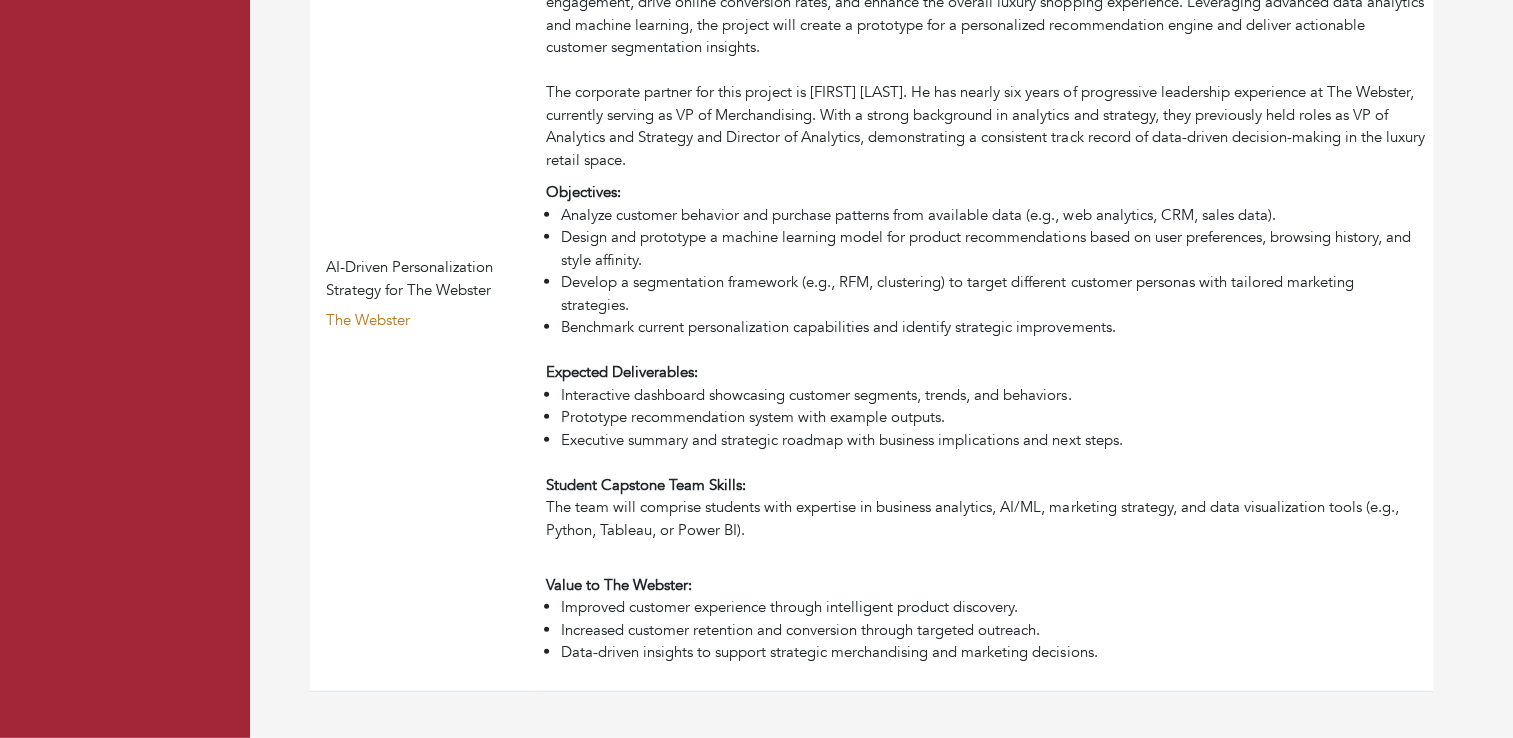 click on "The Webster" at bounding box center [368, 320] 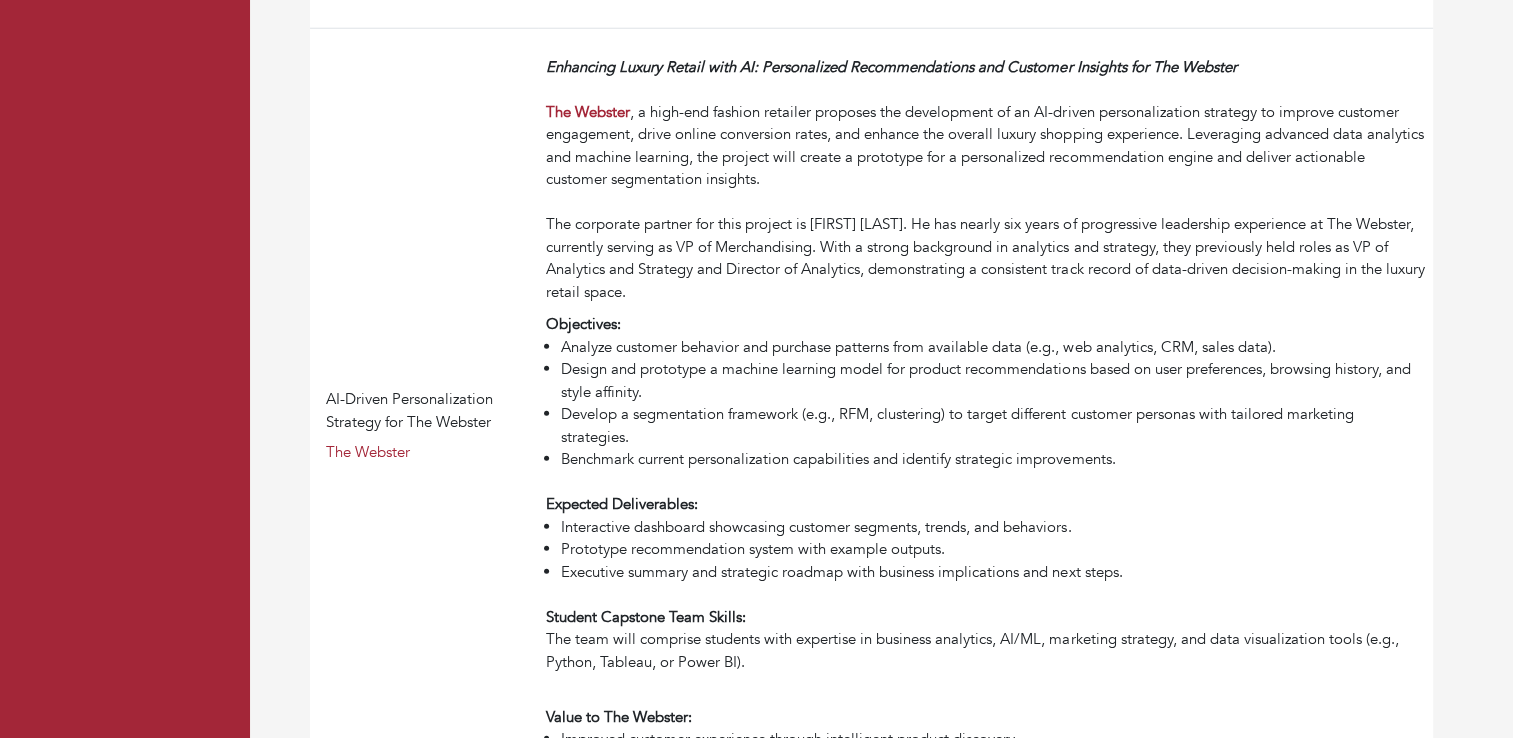 scroll, scrollTop: 5348, scrollLeft: 0, axis: vertical 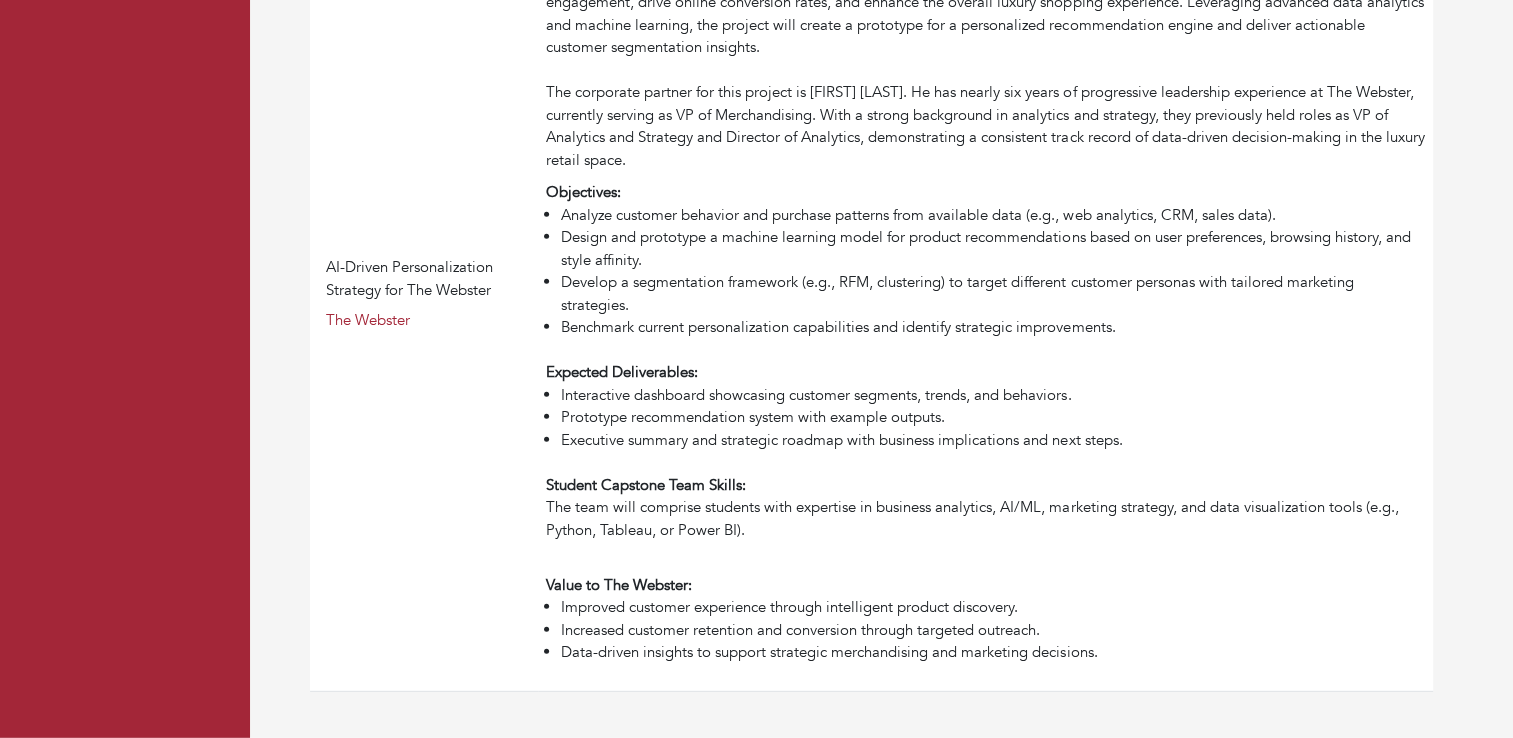 click on "Student Capstone Team Skills: The team will comprise students with expertise in business analytics, AI/ML, marketing strategy, and data visualization tools (e.g., Python, Tableau, or Power BI)." at bounding box center [985, 496] 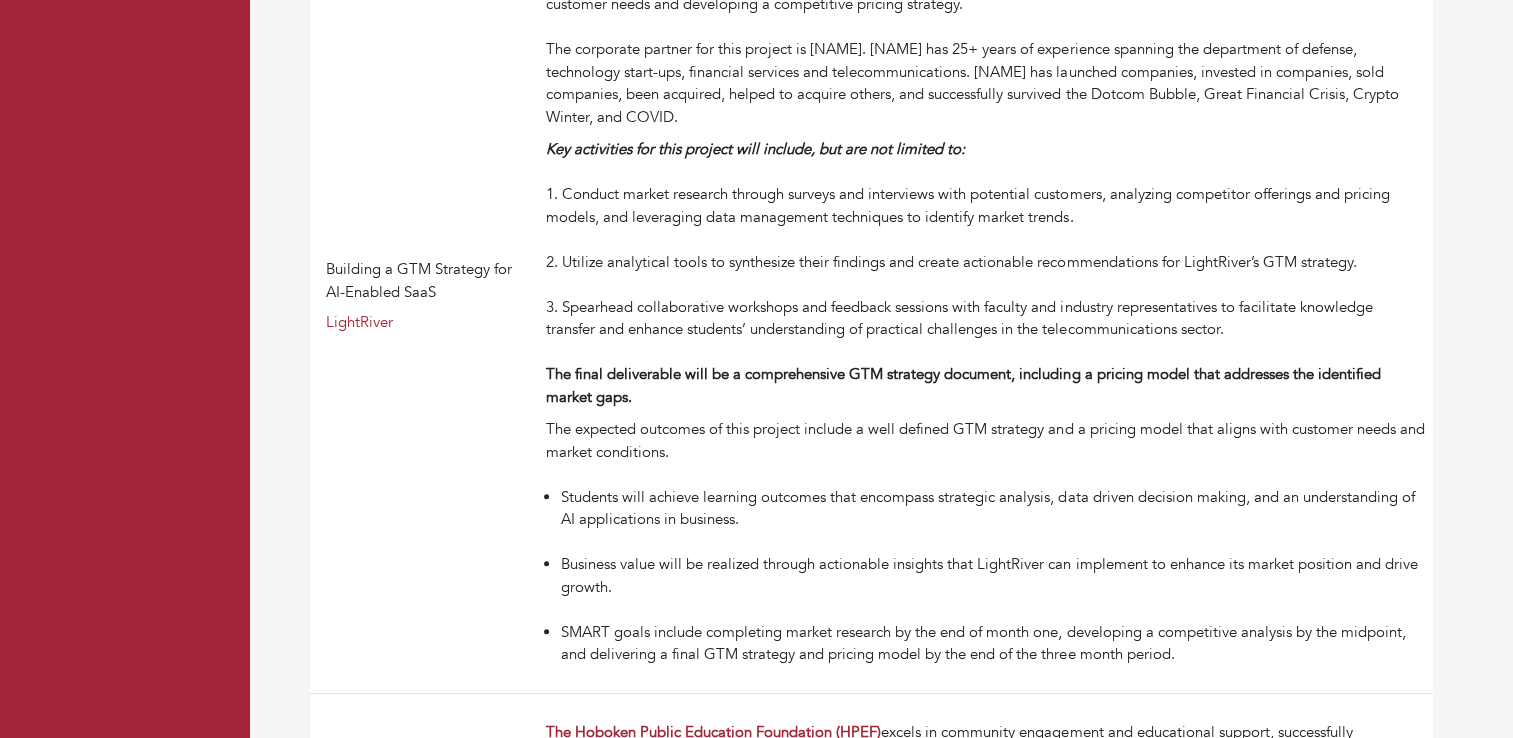 scroll, scrollTop: 0, scrollLeft: 0, axis: both 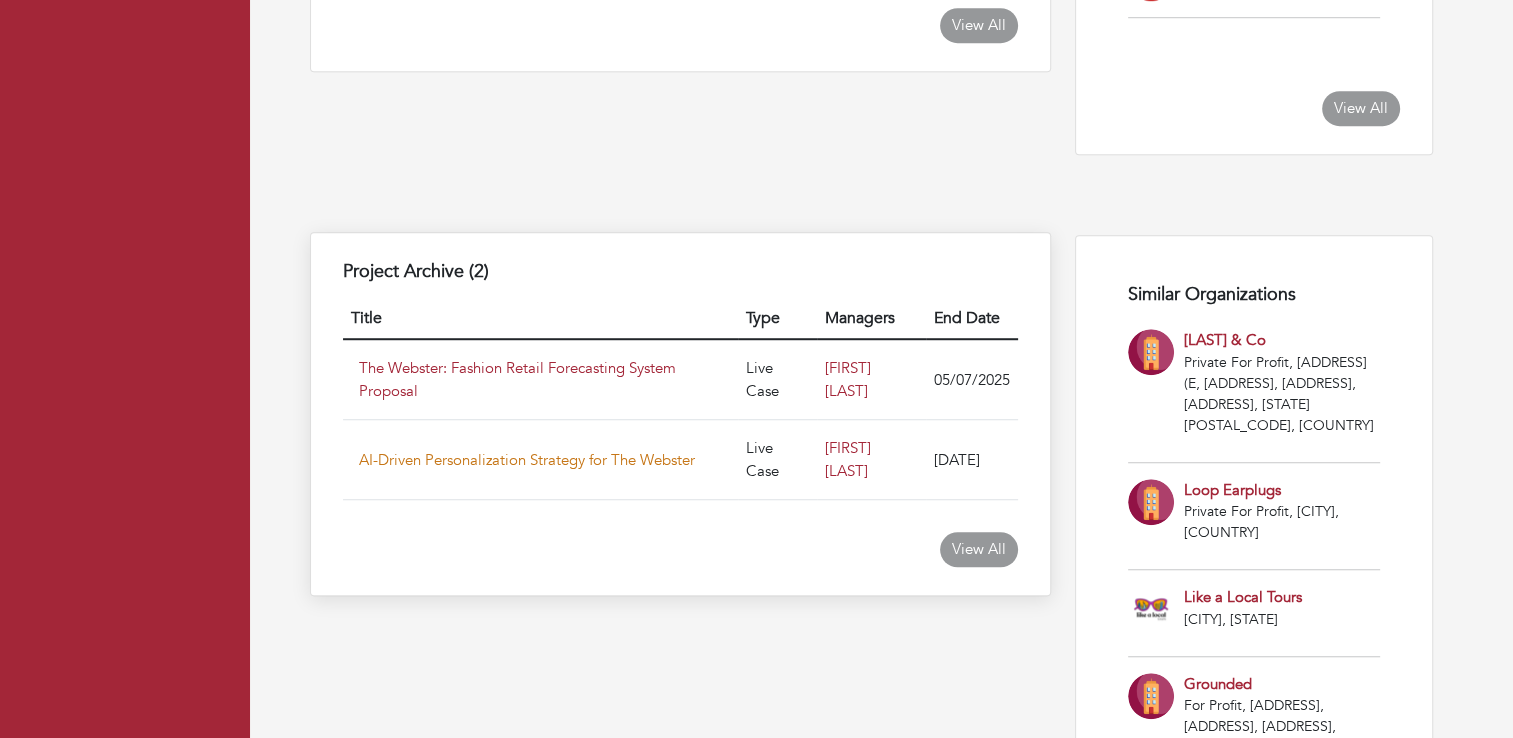 click on "AI-Driven Personalization Strategy for The Webster" at bounding box center (527, 460) 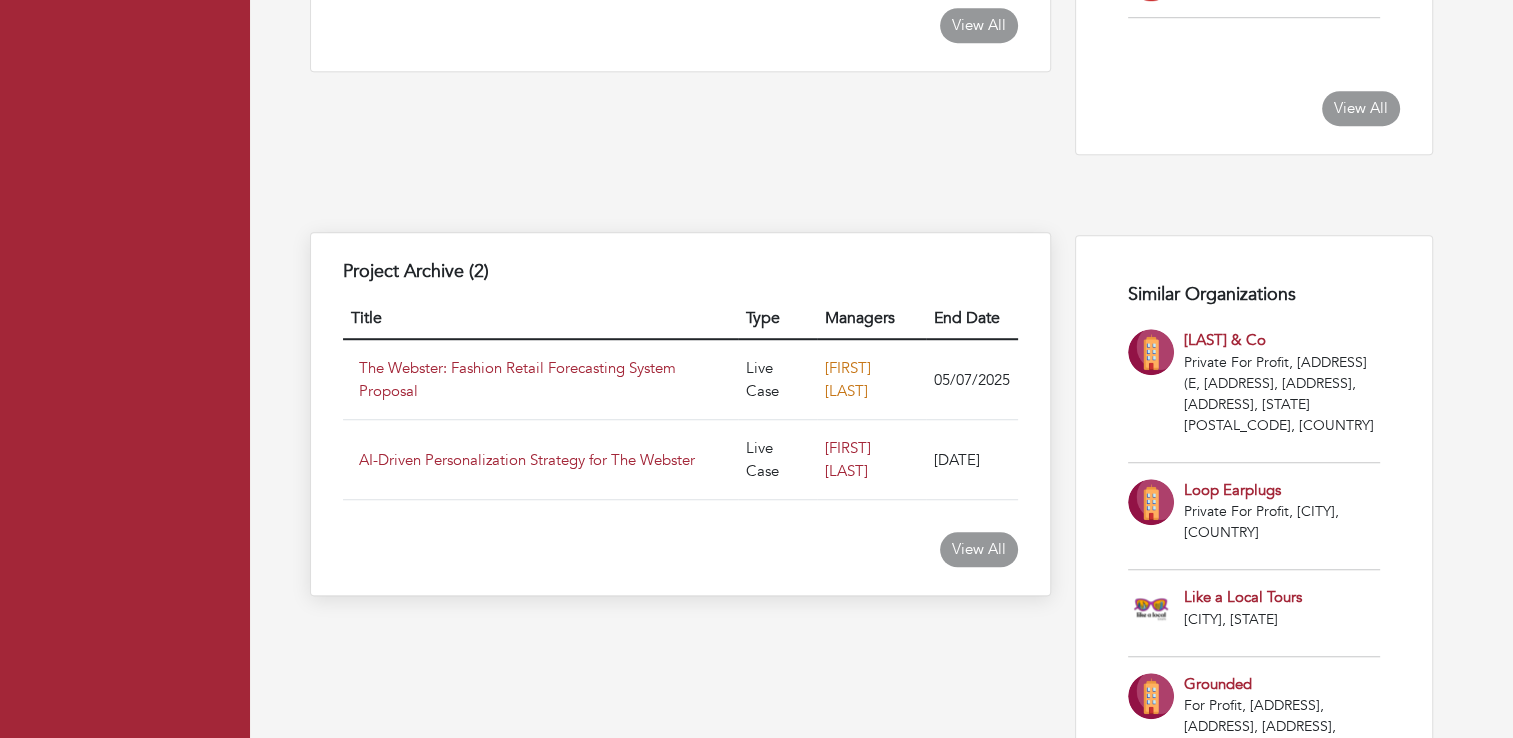 click on "Christina Sargiss" at bounding box center (848, 379) 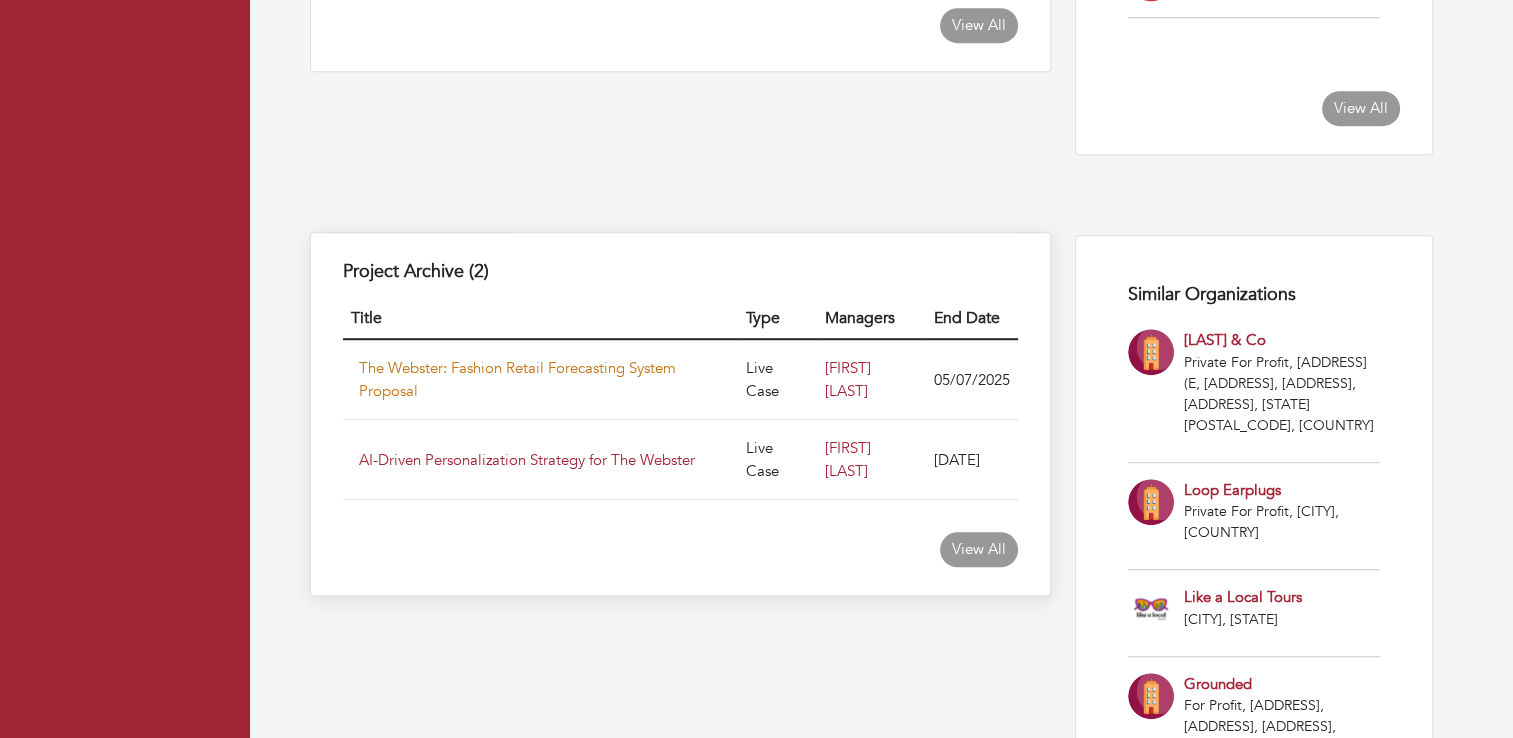 click on "The Webster: Fashion Retail Forecasting System Proposal" at bounding box center [517, 379] 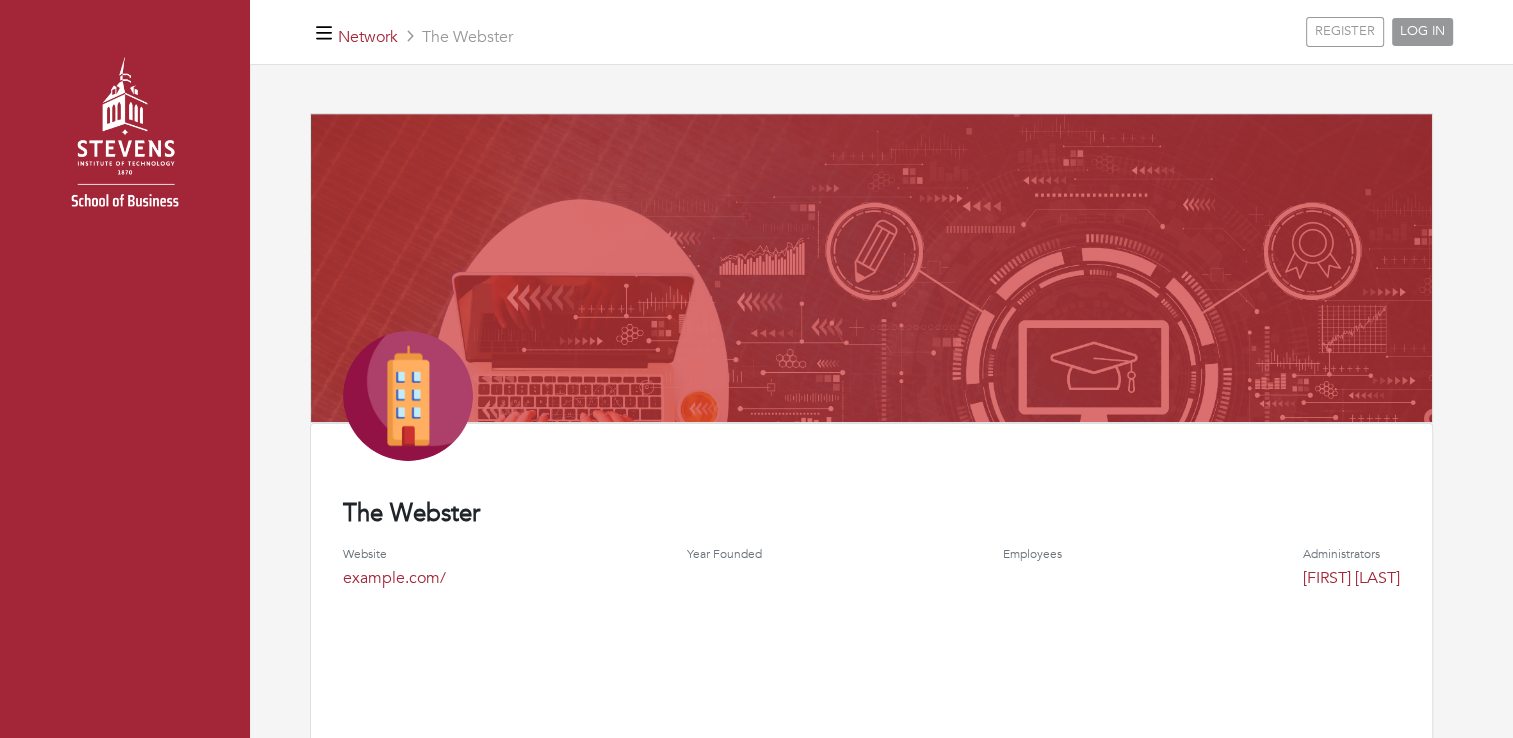 scroll, scrollTop: 35, scrollLeft: 0, axis: vertical 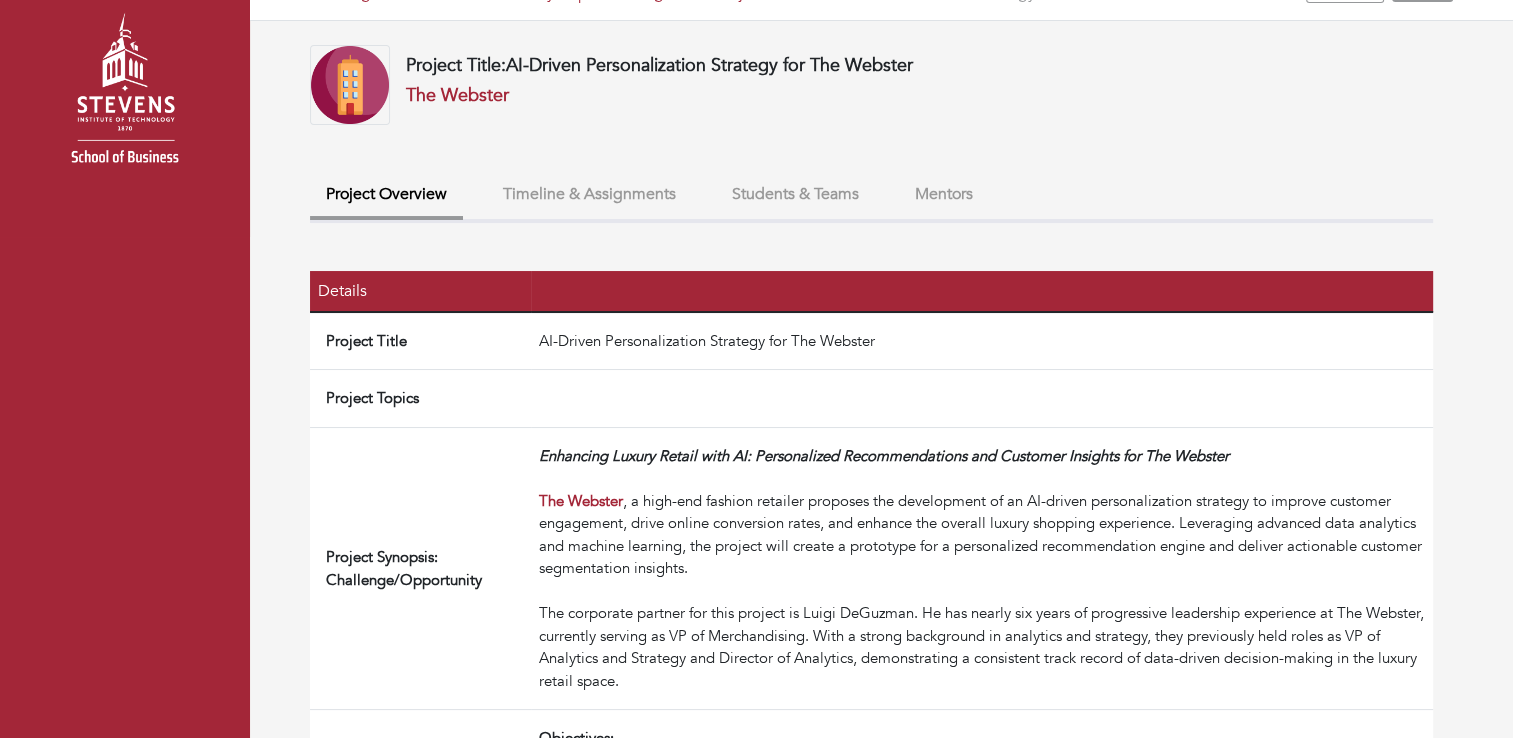 click on "Timeline & Assignments" at bounding box center [589, 194] 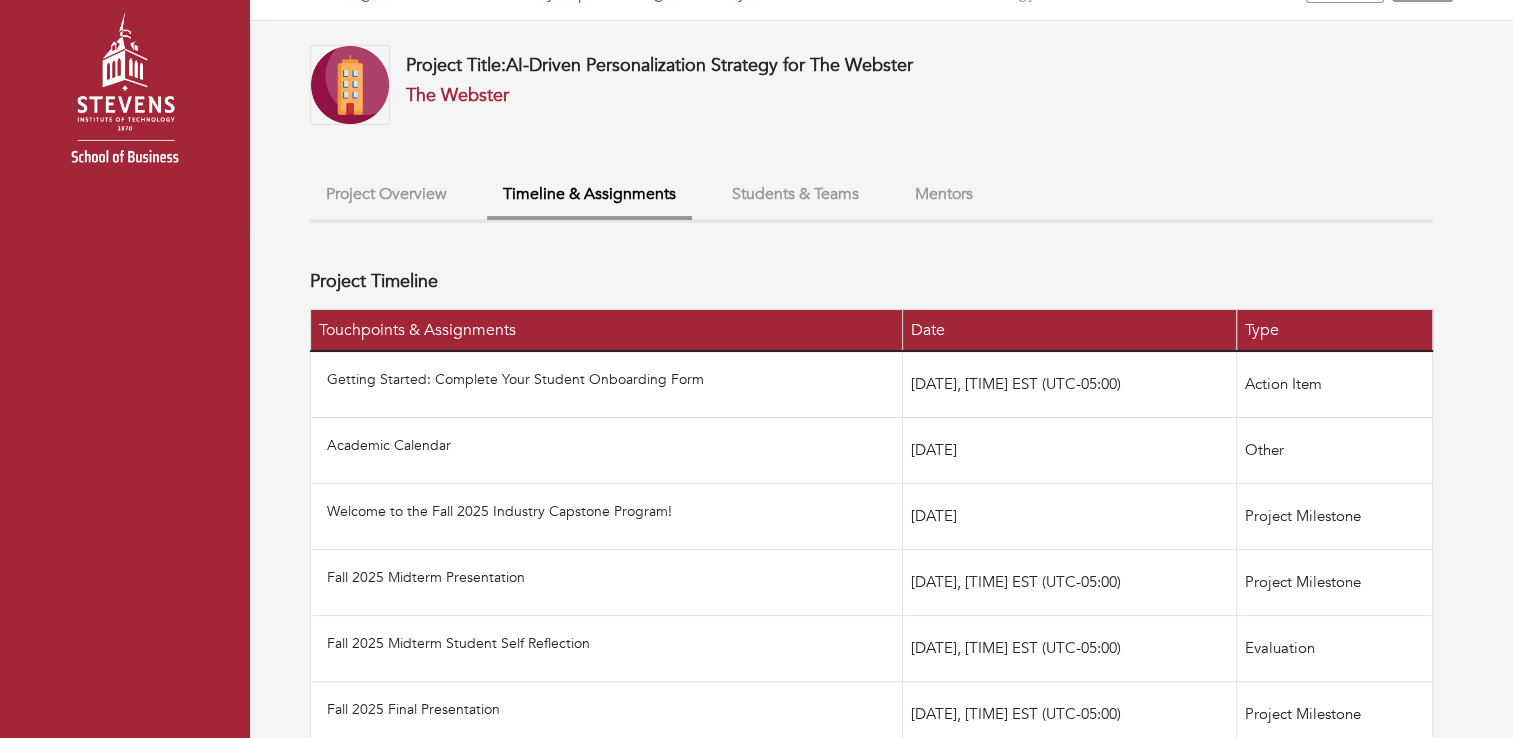 click on "Students & Teams" at bounding box center (795, 194) 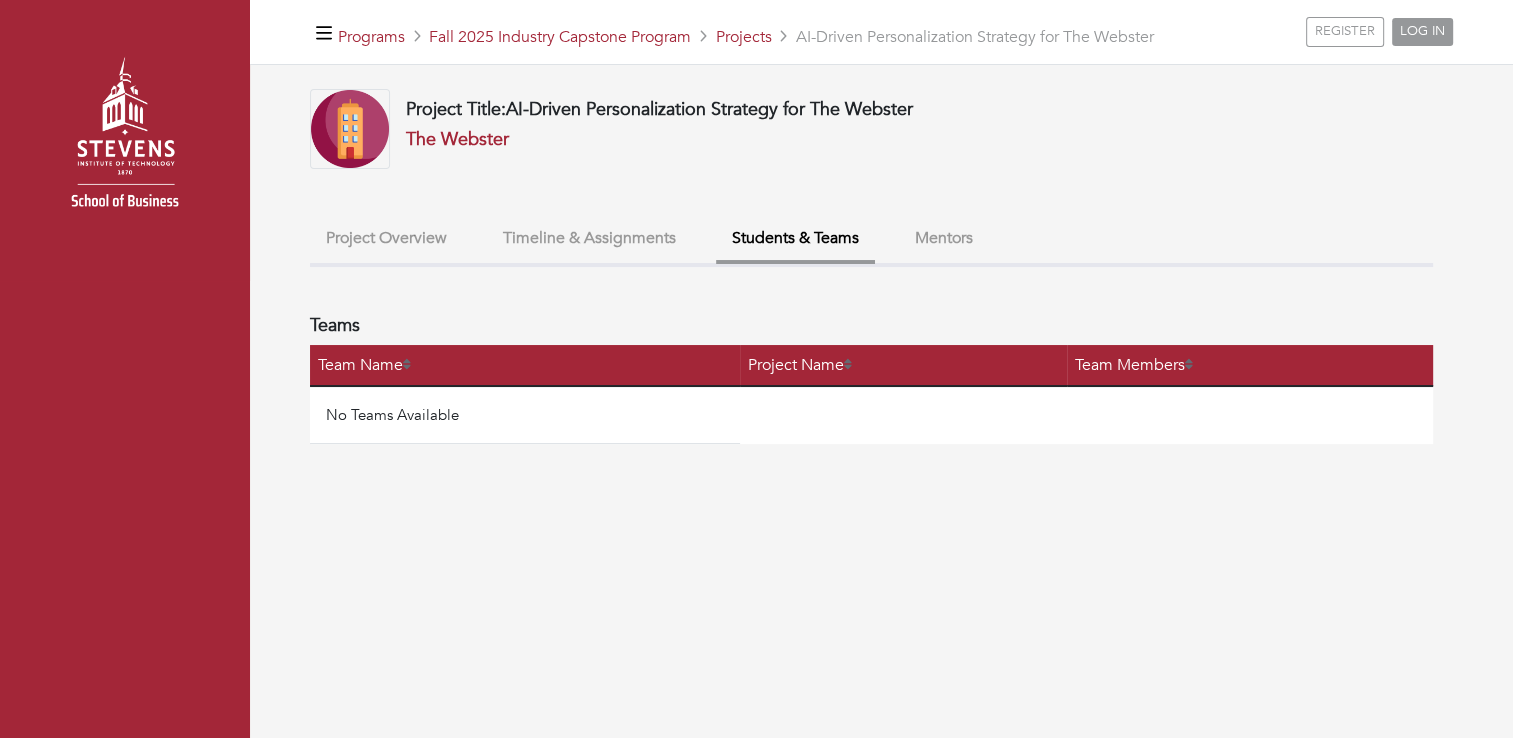 scroll, scrollTop: 0, scrollLeft: 0, axis: both 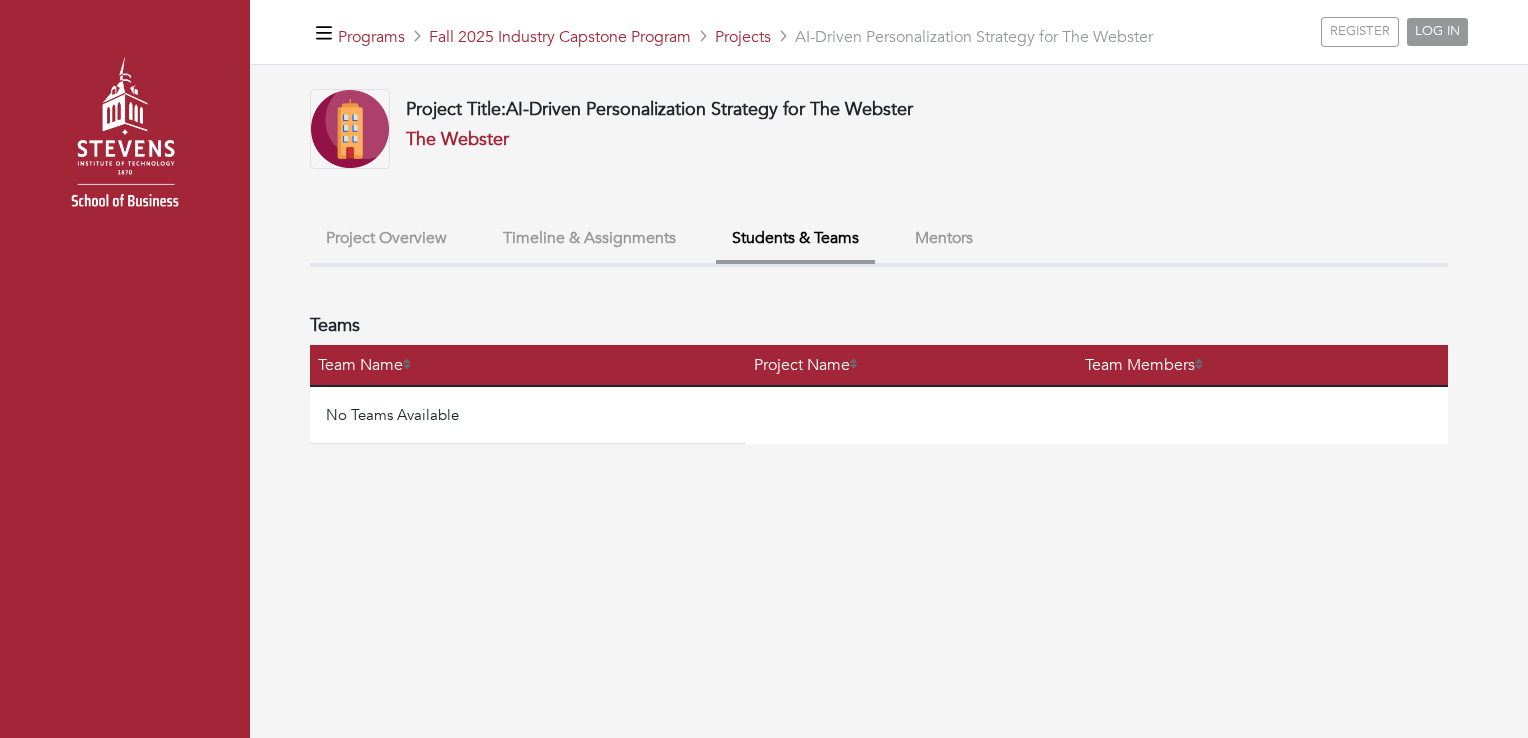 click on "Timeline & Assignments" at bounding box center [589, 238] 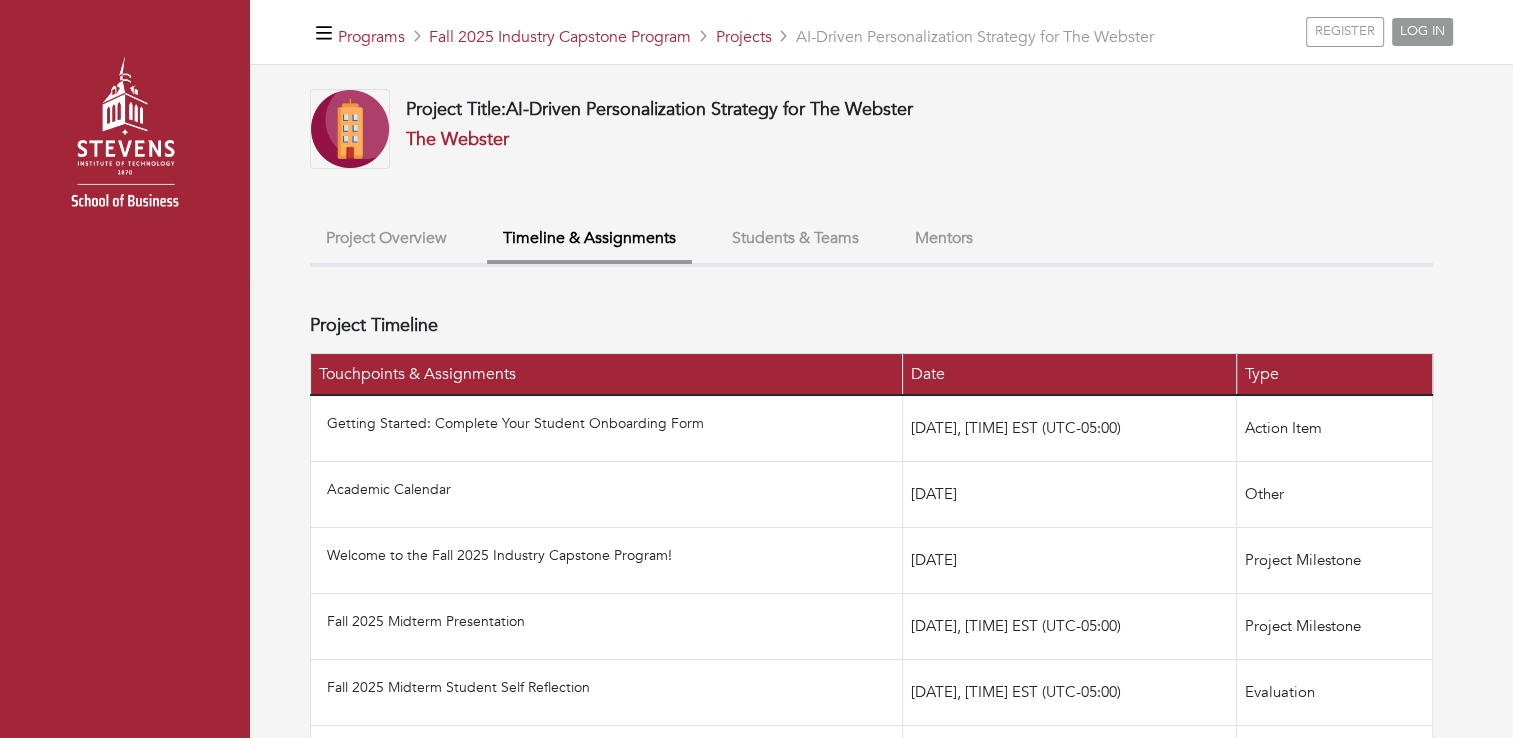 scroll, scrollTop: 163, scrollLeft: 0, axis: vertical 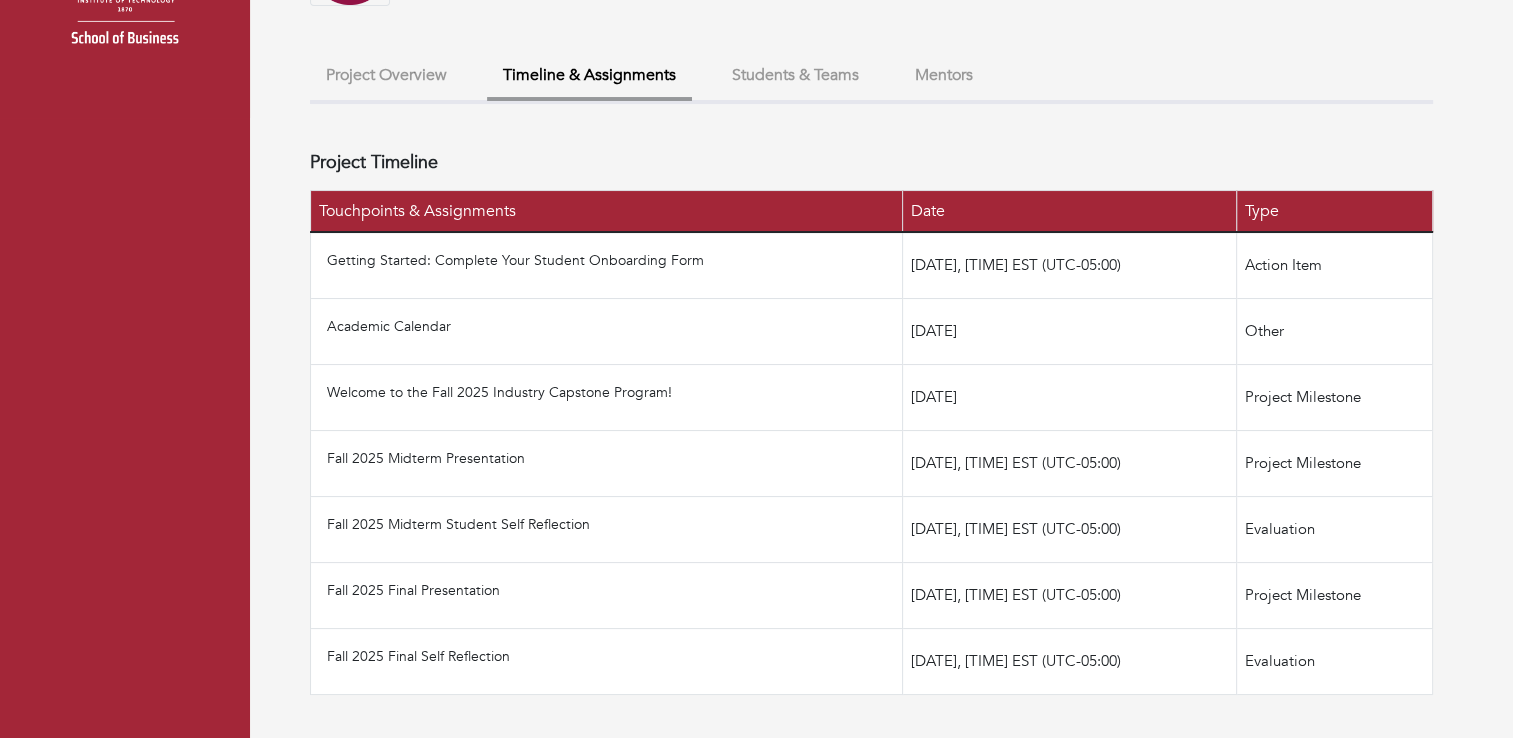 click on "Programs Fall 2025 Industry Capstone Program Projects AI-Driven Personalization Strategy for The Webster
REGISTER
LOG IN
Project Title:  AI-Driven Personalization Strategy for The Webster
The Webster
Project Overview
Timeline & Assignments
Students & Teams
Mentors
Details
Project Title
AI-Driven Personalization Strategy for The Webster" at bounding box center (756, 289) 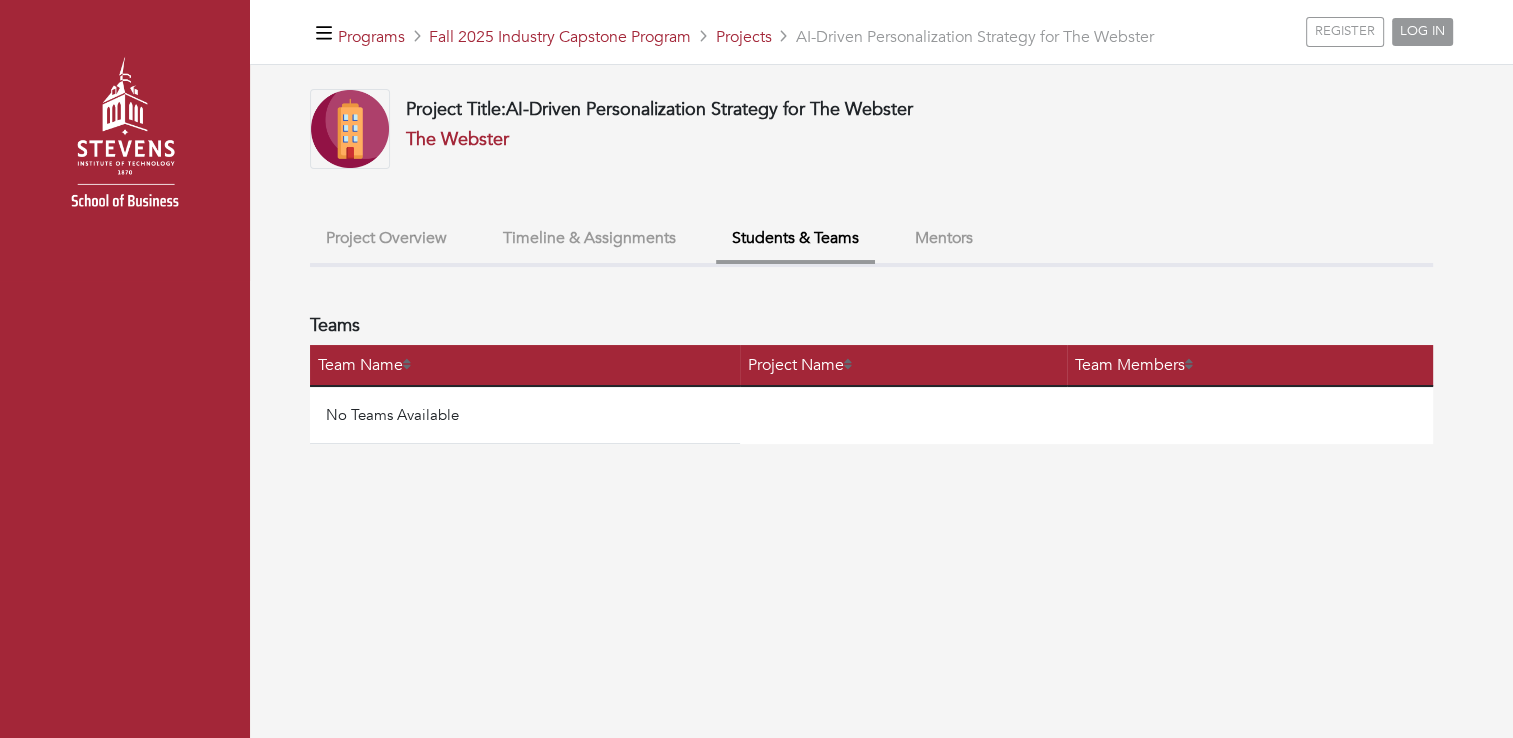 scroll, scrollTop: 0, scrollLeft: 0, axis: both 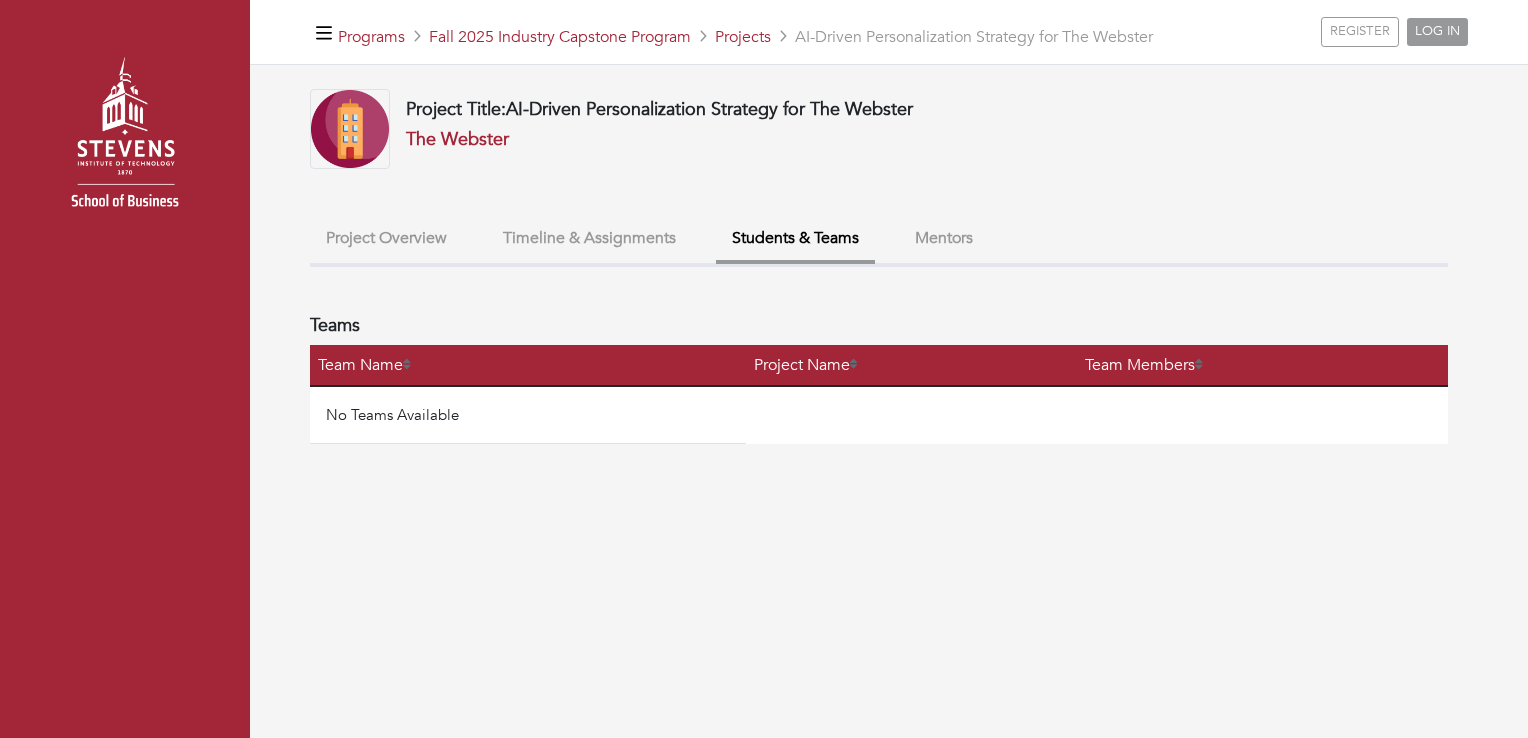 click on "Mentors" at bounding box center [944, 238] 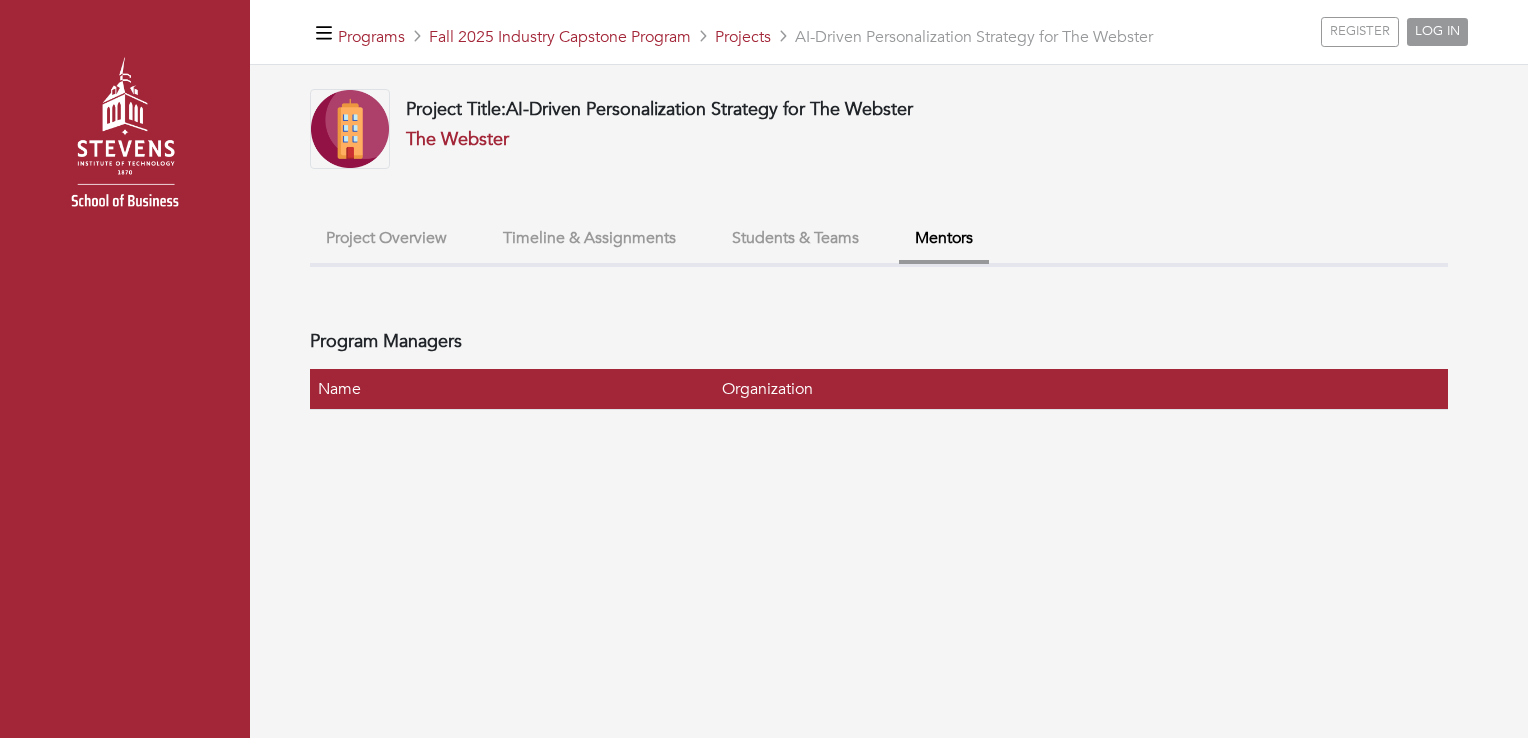 click on "Timeline & Assignments" at bounding box center (589, 238) 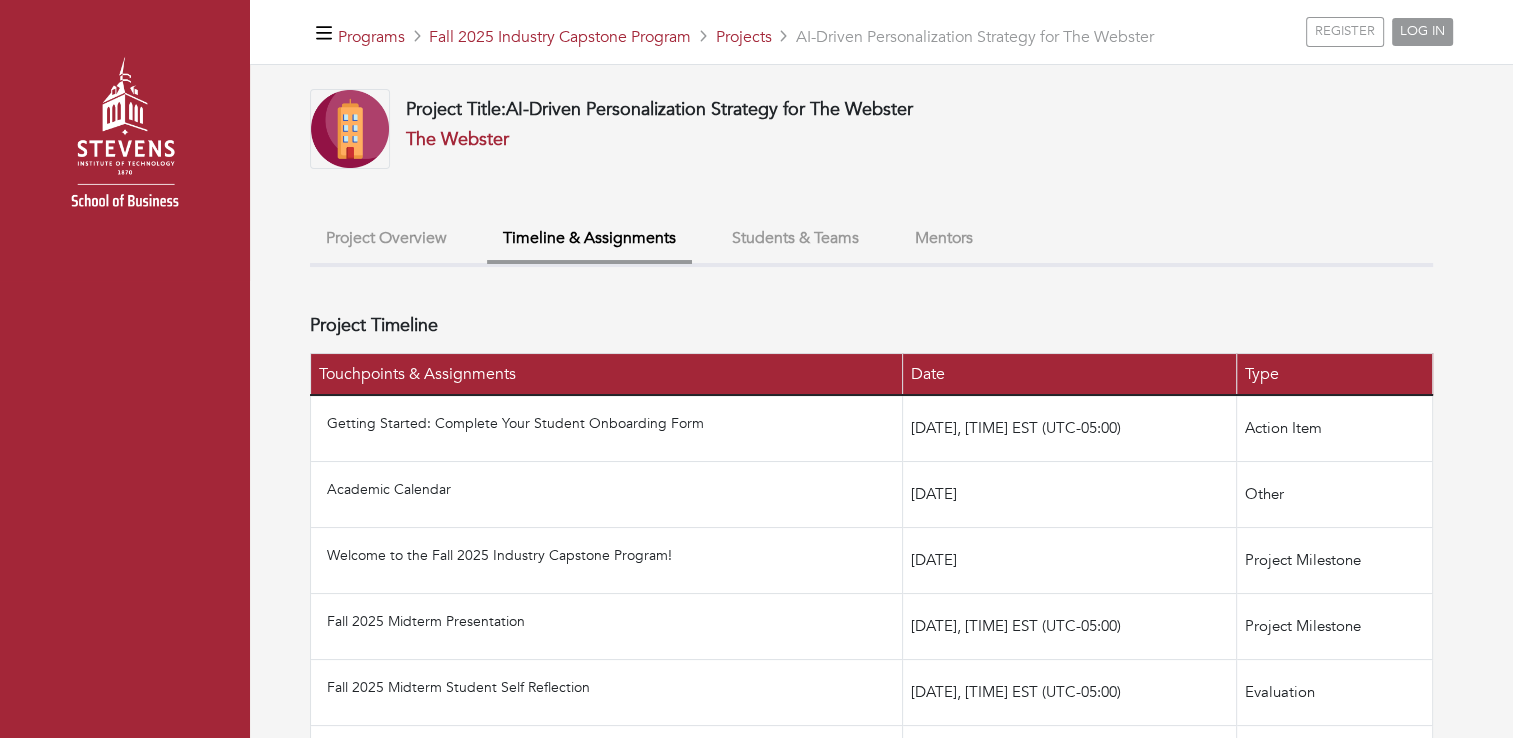 scroll, scrollTop: 163, scrollLeft: 0, axis: vertical 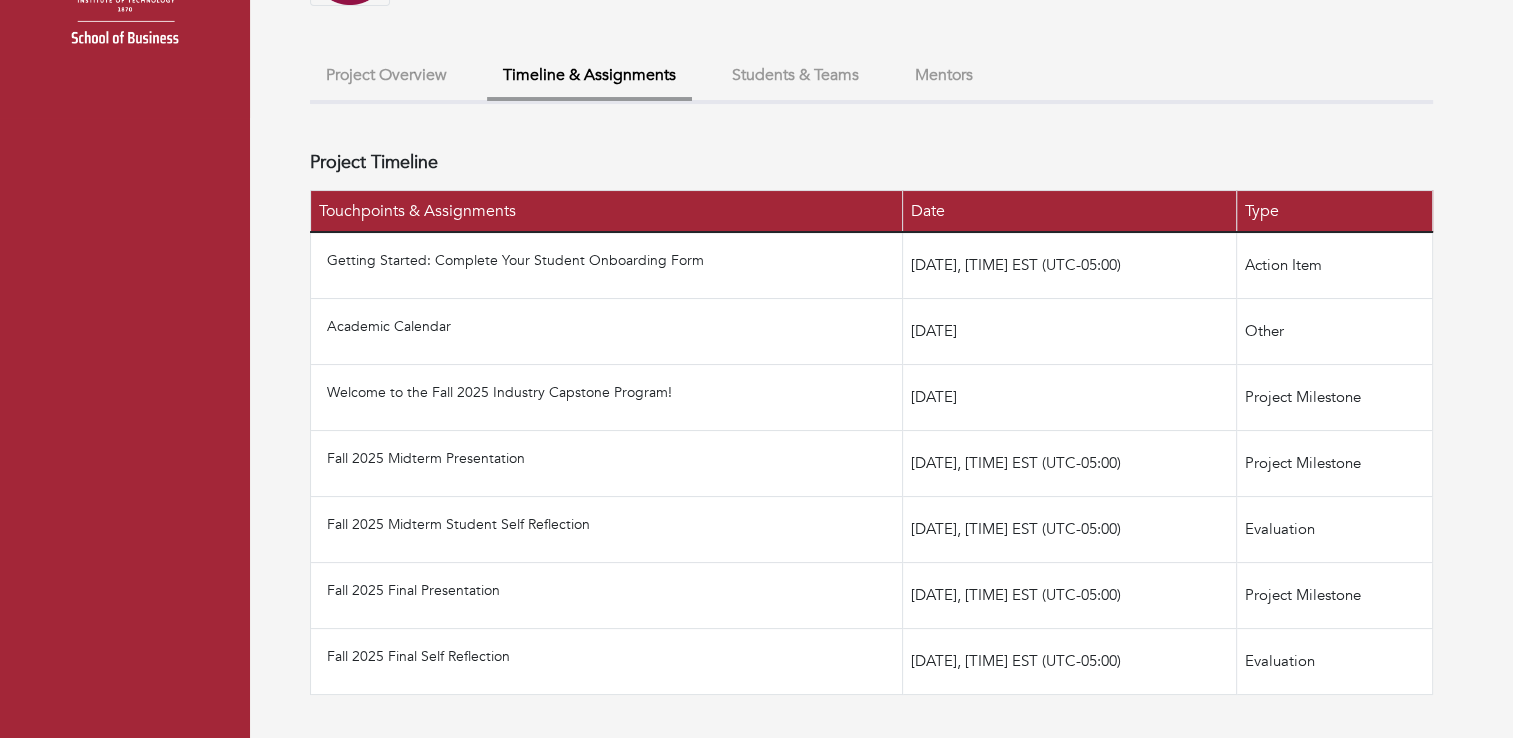 click on "Project Overview" at bounding box center [386, 75] 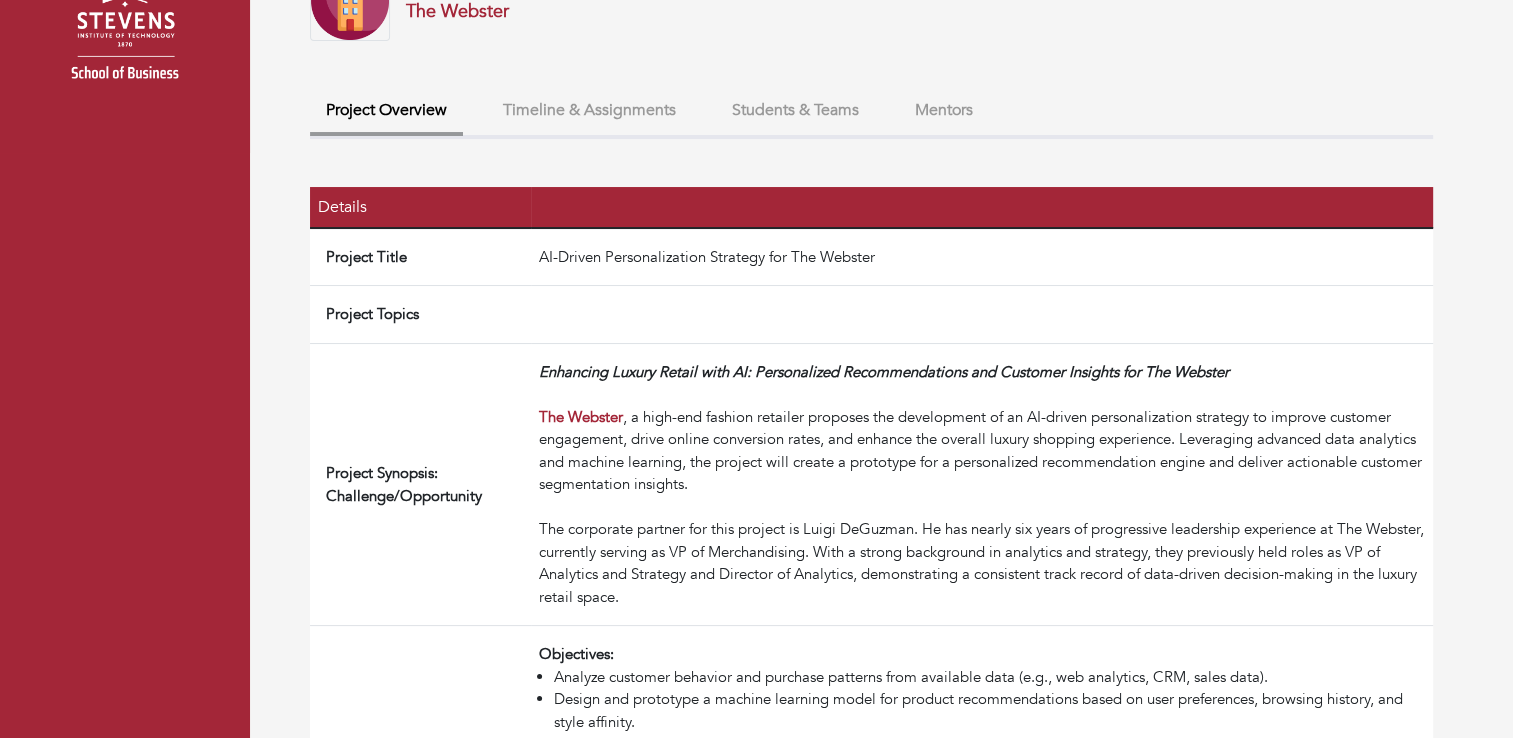 scroll, scrollTop: 0, scrollLeft: 0, axis: both 